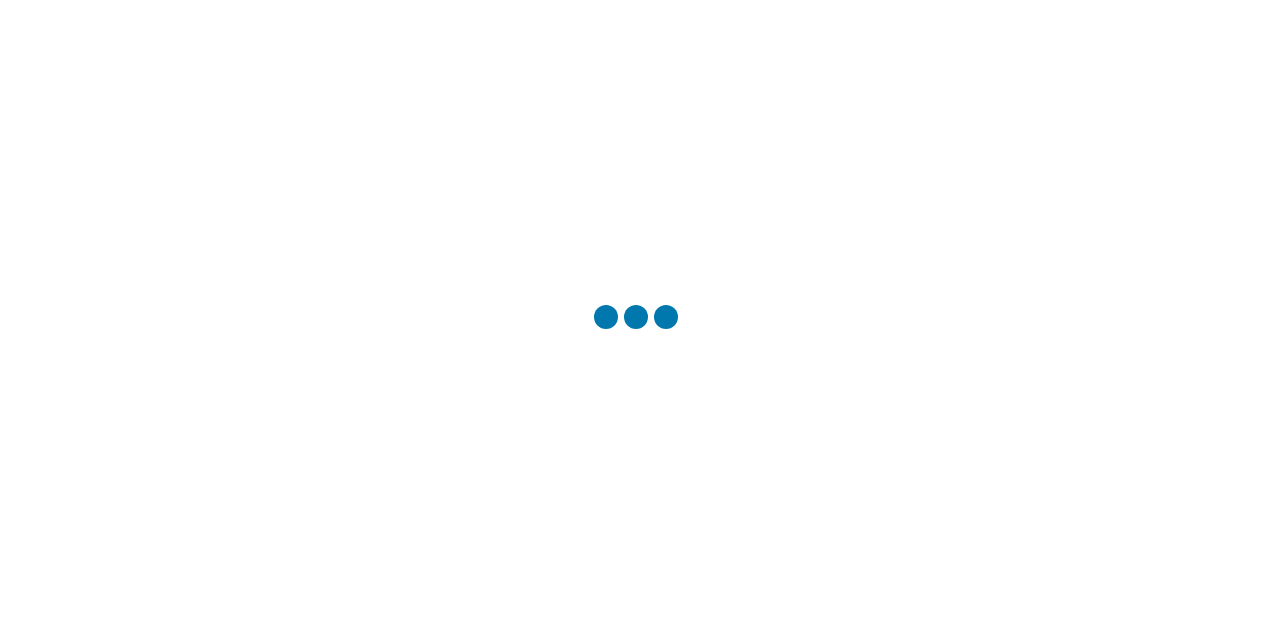 scroll, scrollTop: 0, scrollLeft: 0, axis: both 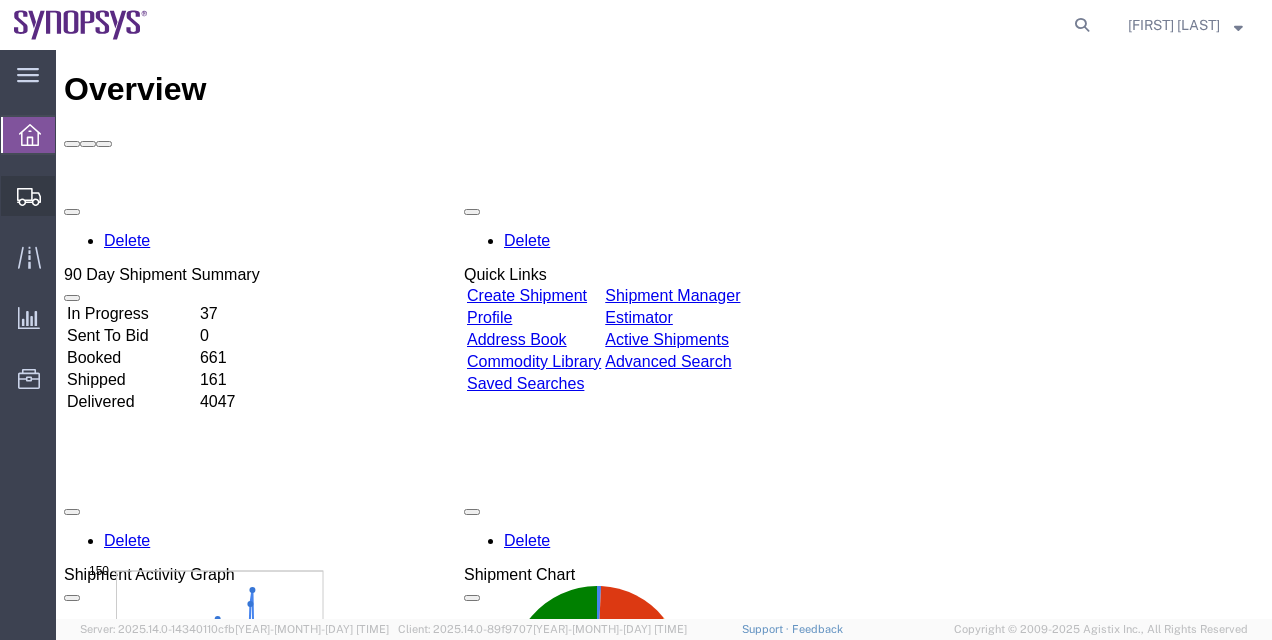 click on "Shipment Manager" 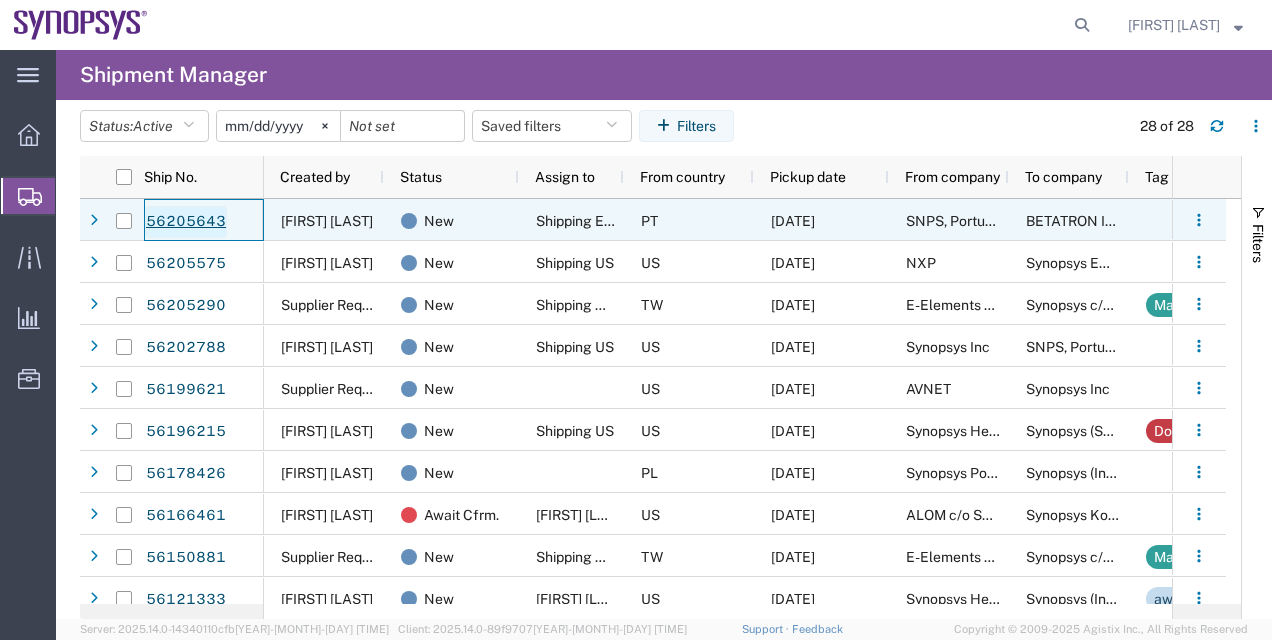 click on "56205643" 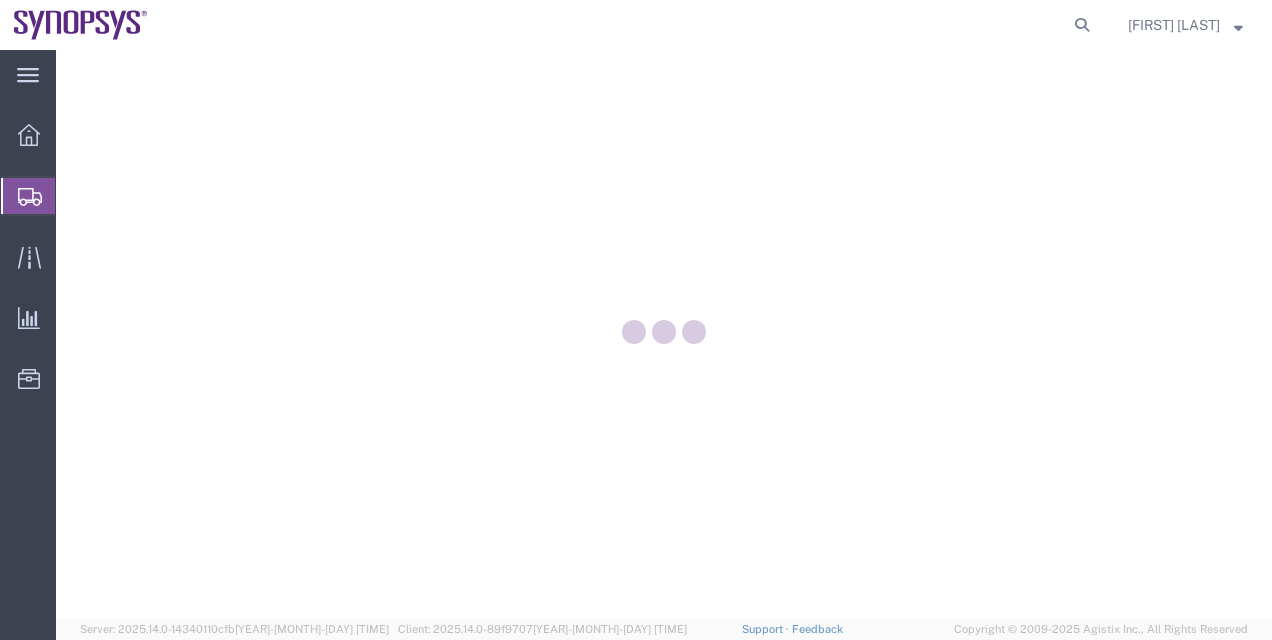 scroll, scrollTop: 0, scrollLeft: 0, axis: both 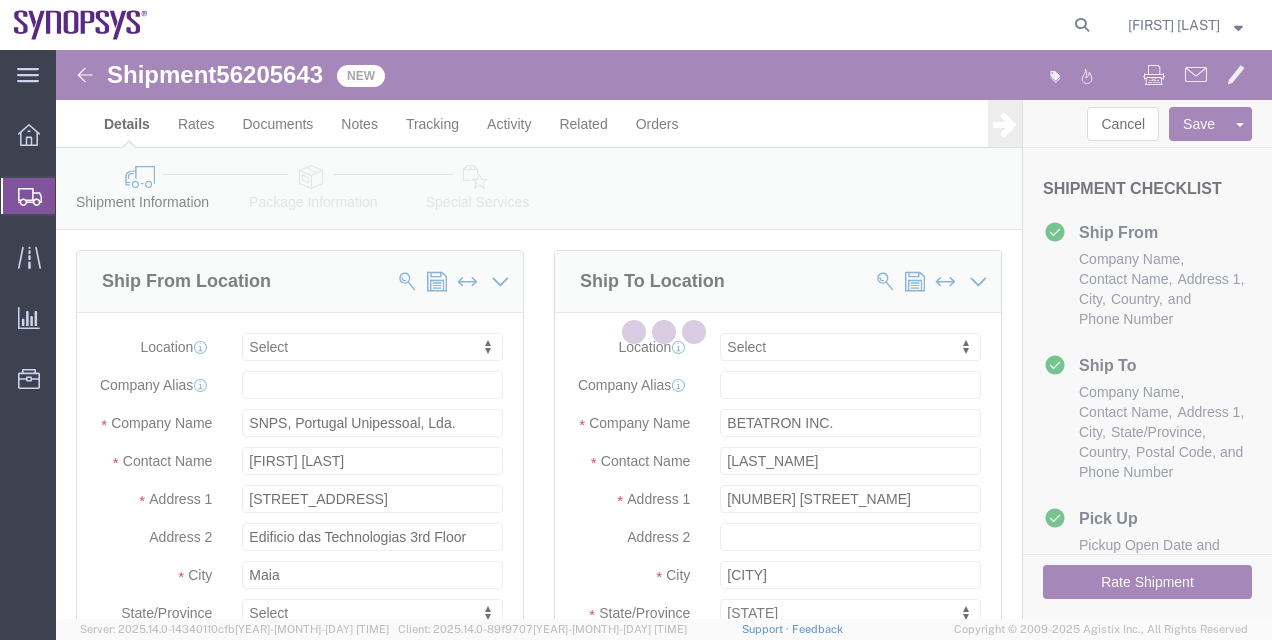 select 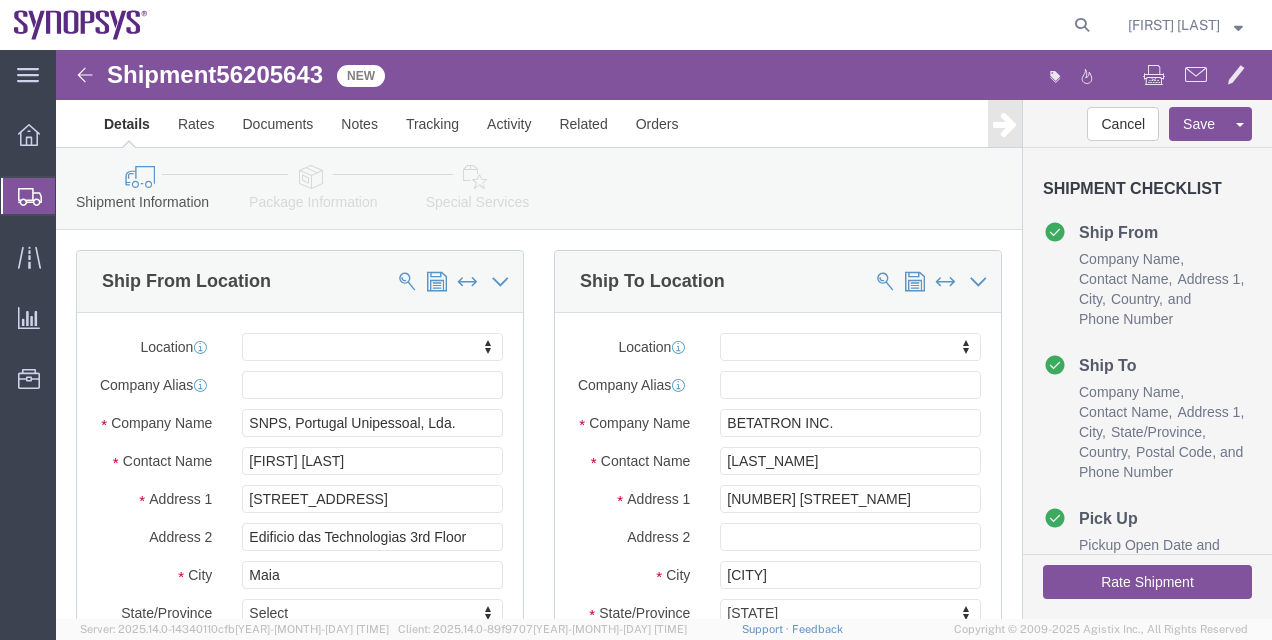 click on "Package Information" 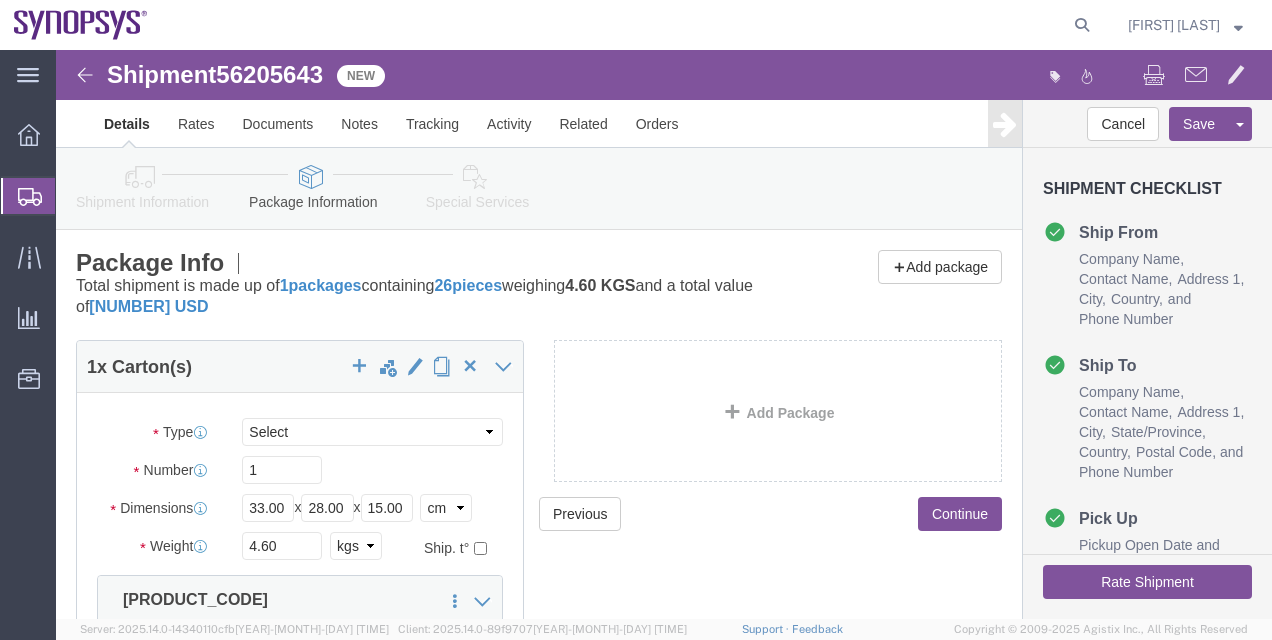 click on "Special Services" 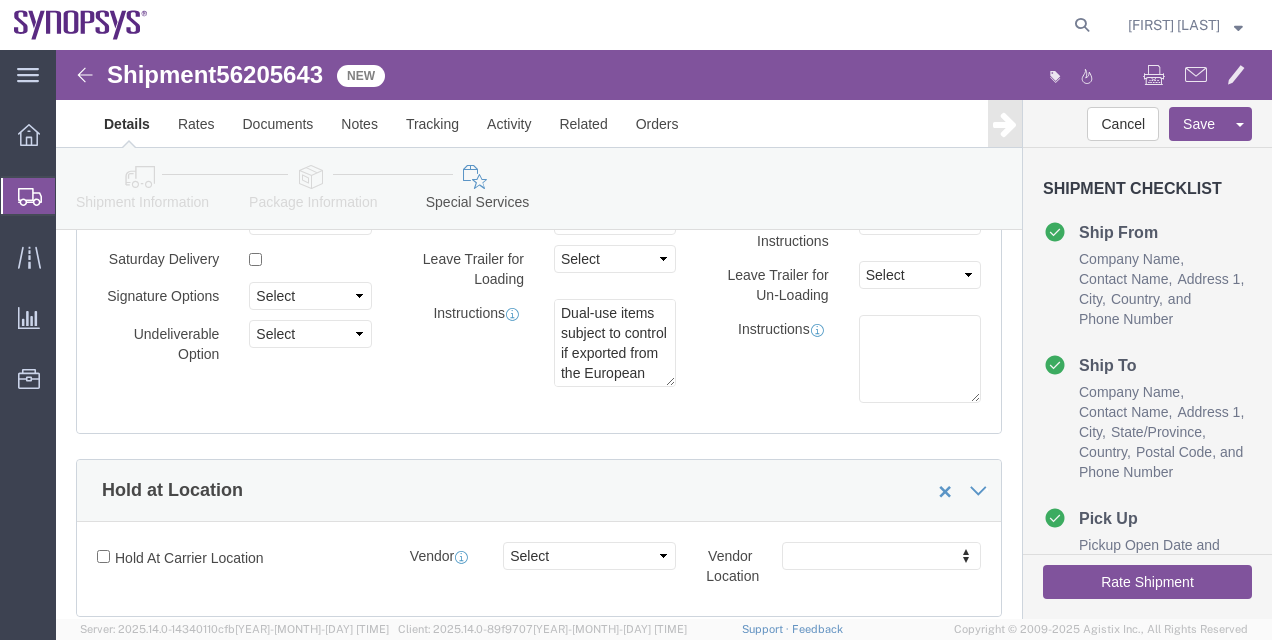 scroll, scrollTop: 166, scrollLeft: 0, axis: vertical 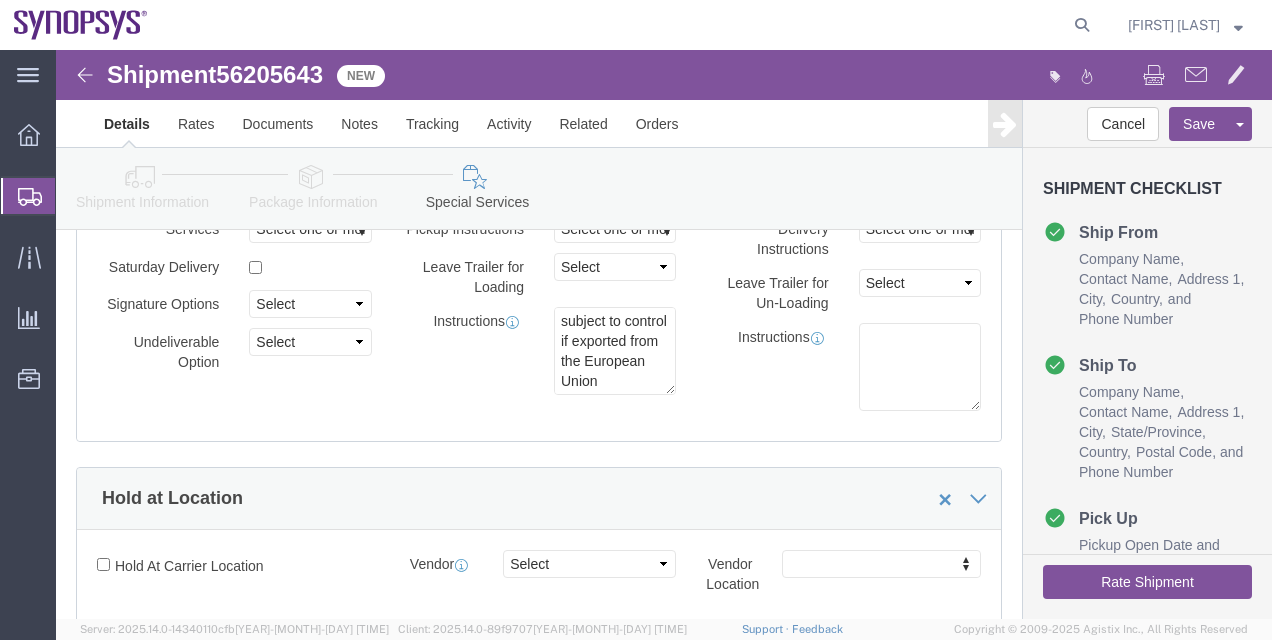 click 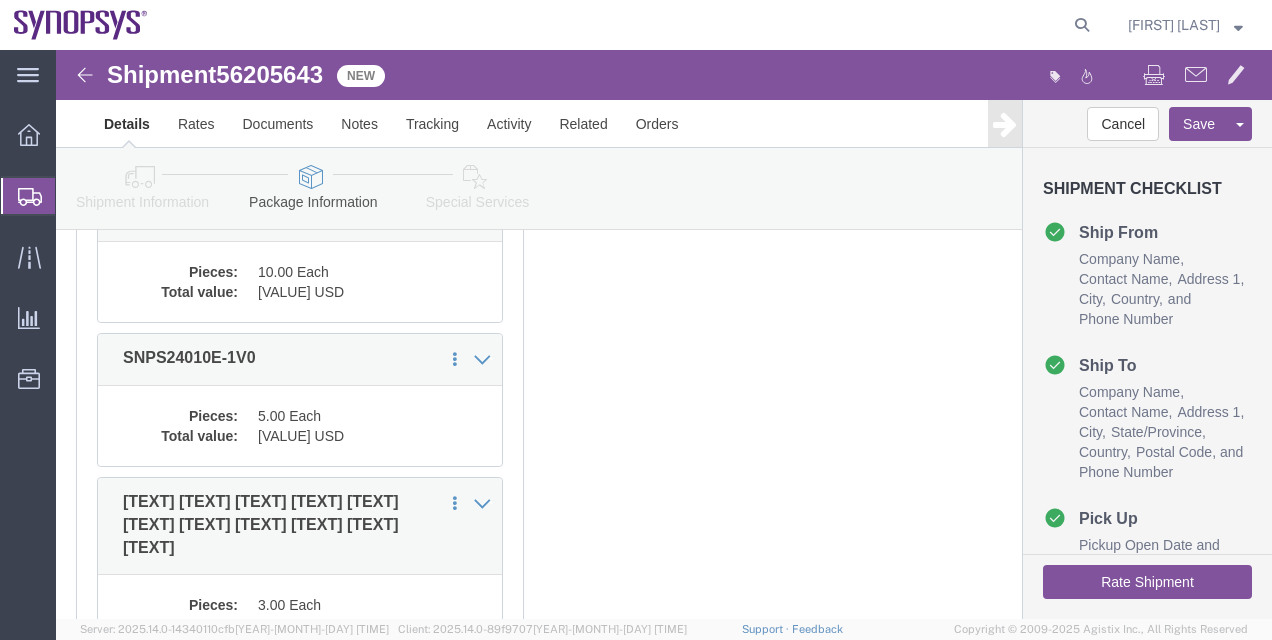 scroll, scrollTop: 480, scrollLeft: 0, axis: vertical 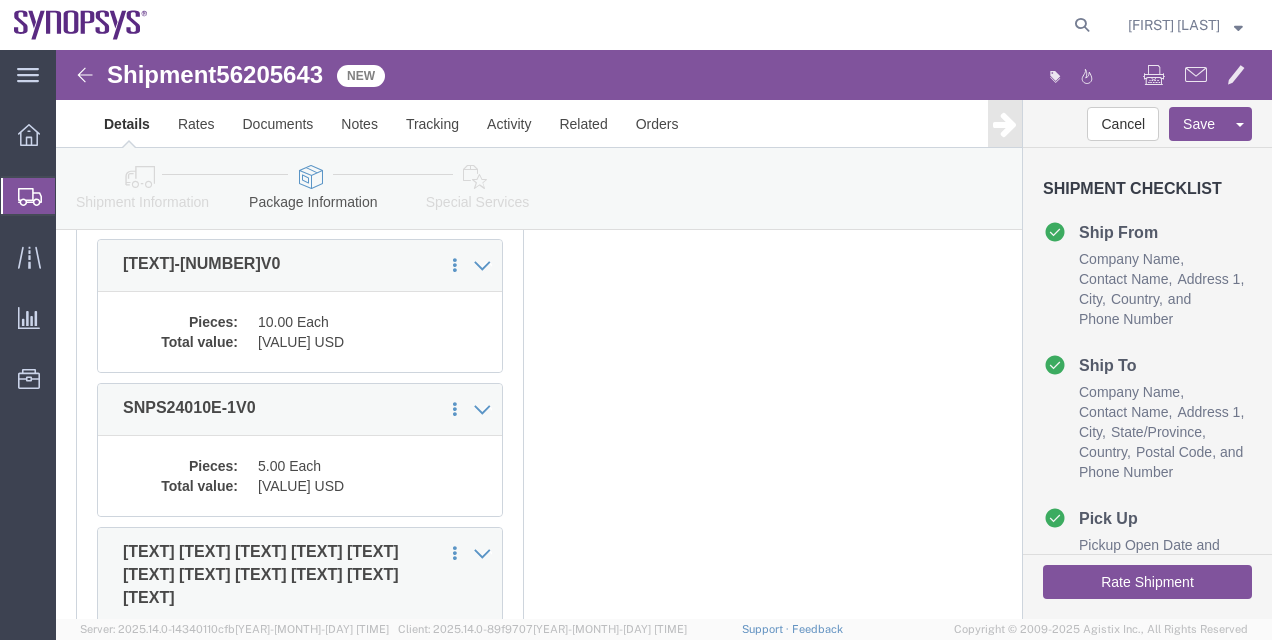 click on "Special Services" 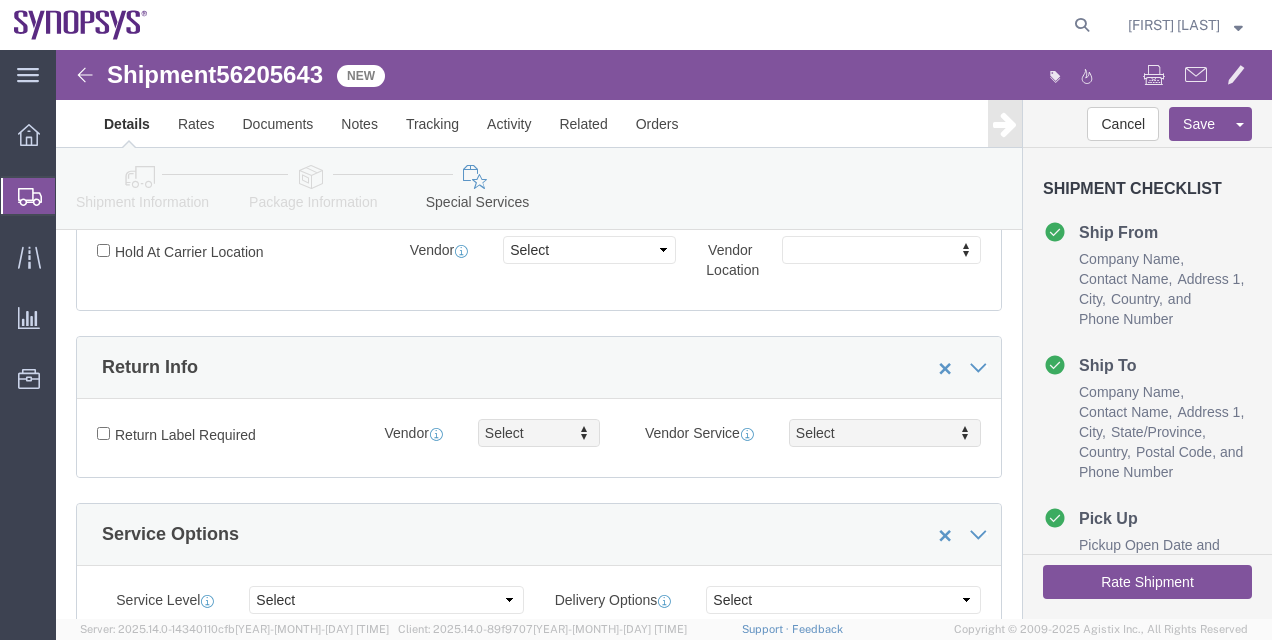scroll, scrollTop: 2529, scrollLeft: 0, axis: vertical 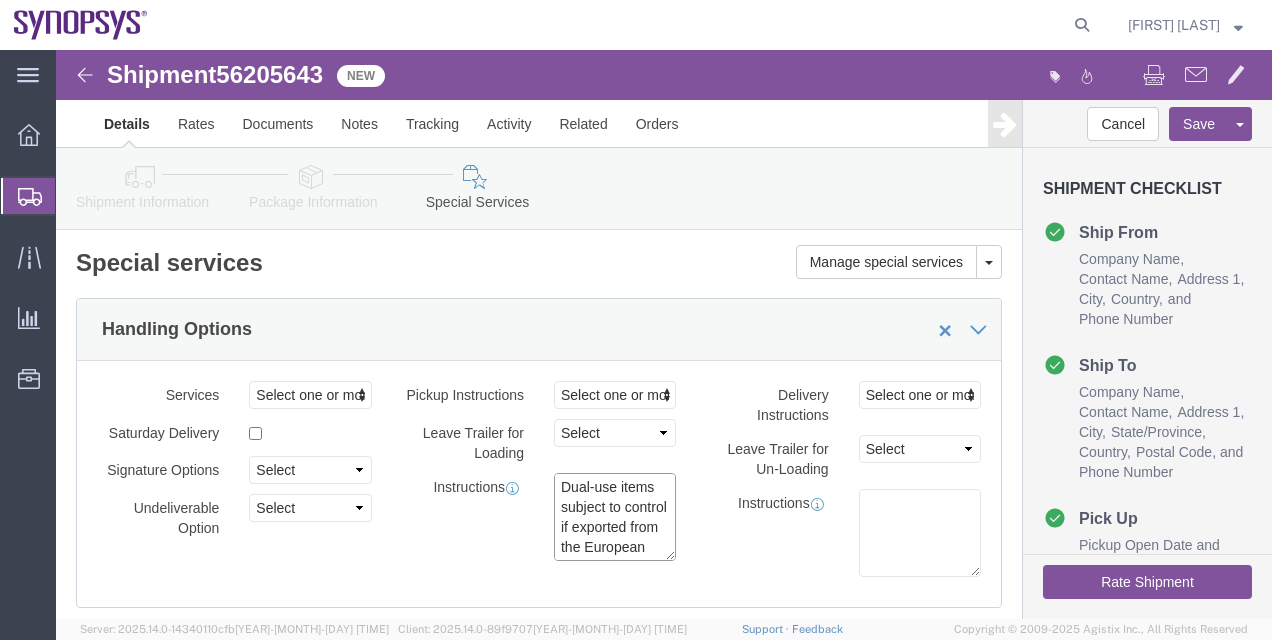 drag, startPoint x: 548, startPoint y: 500, endPoint x: 451, endPoint y: 362, distance: 168.68018 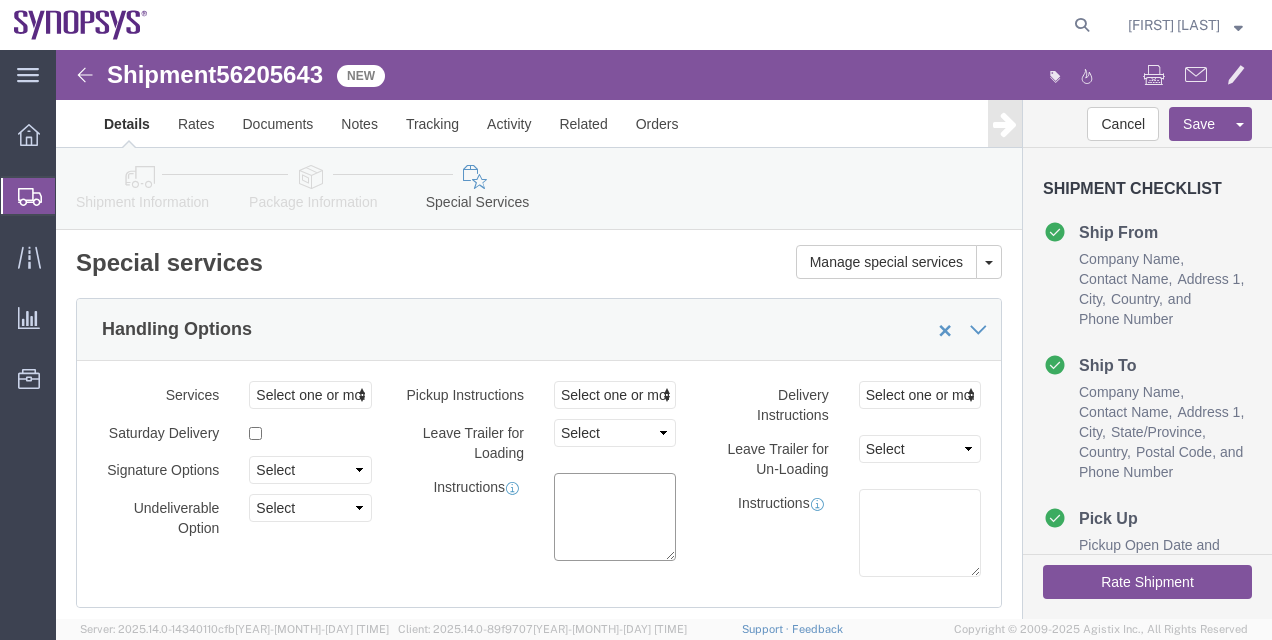 type 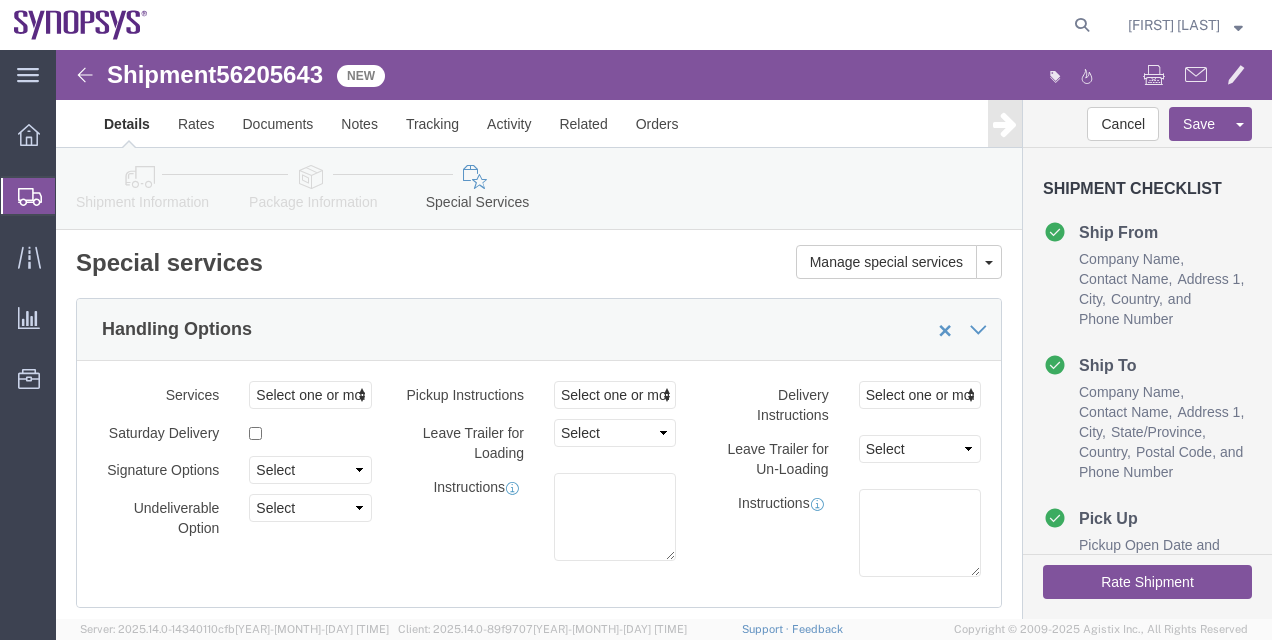 click 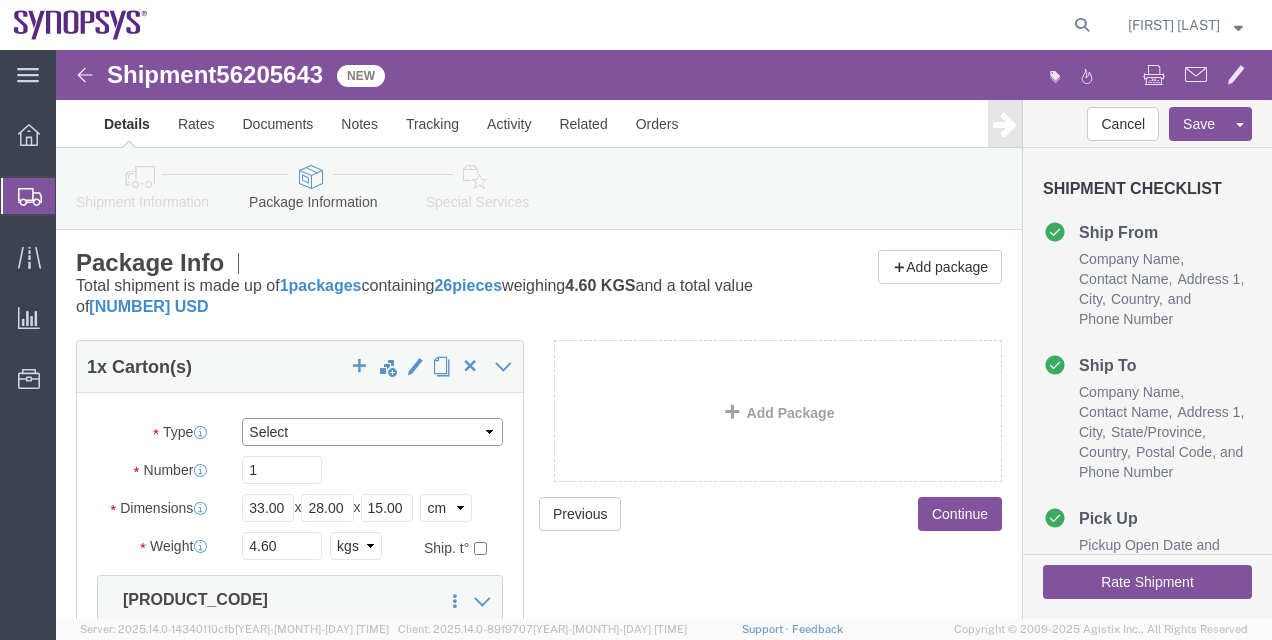 click on "Select Envelope Large Box Medium Box PAK Rack Small Box Tube Your Packaging" 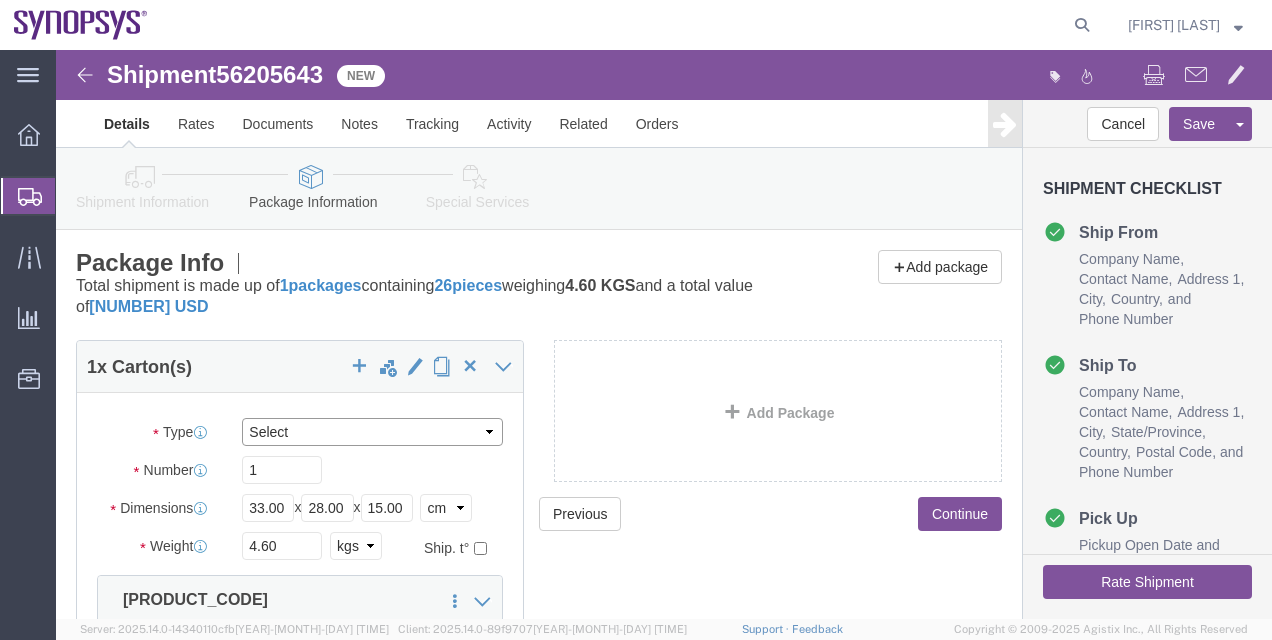 select on "YRPK" 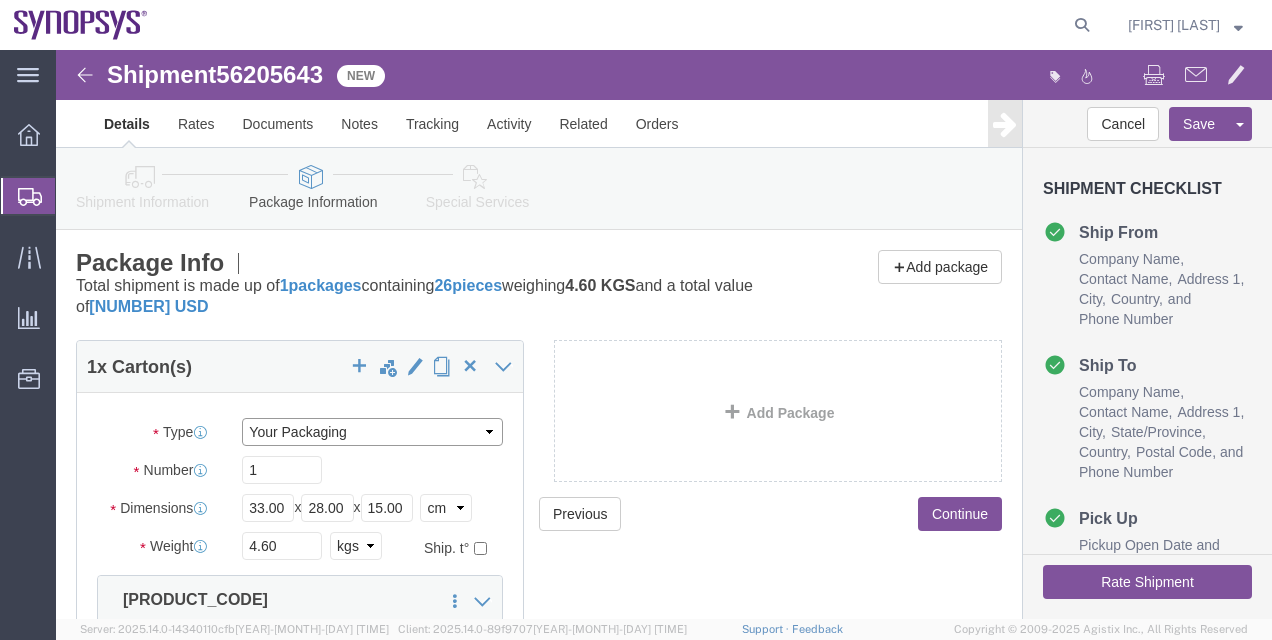 click on "Select Envelope Large Box Medium Box PAK Rack Small Box Tube Your Packaging" 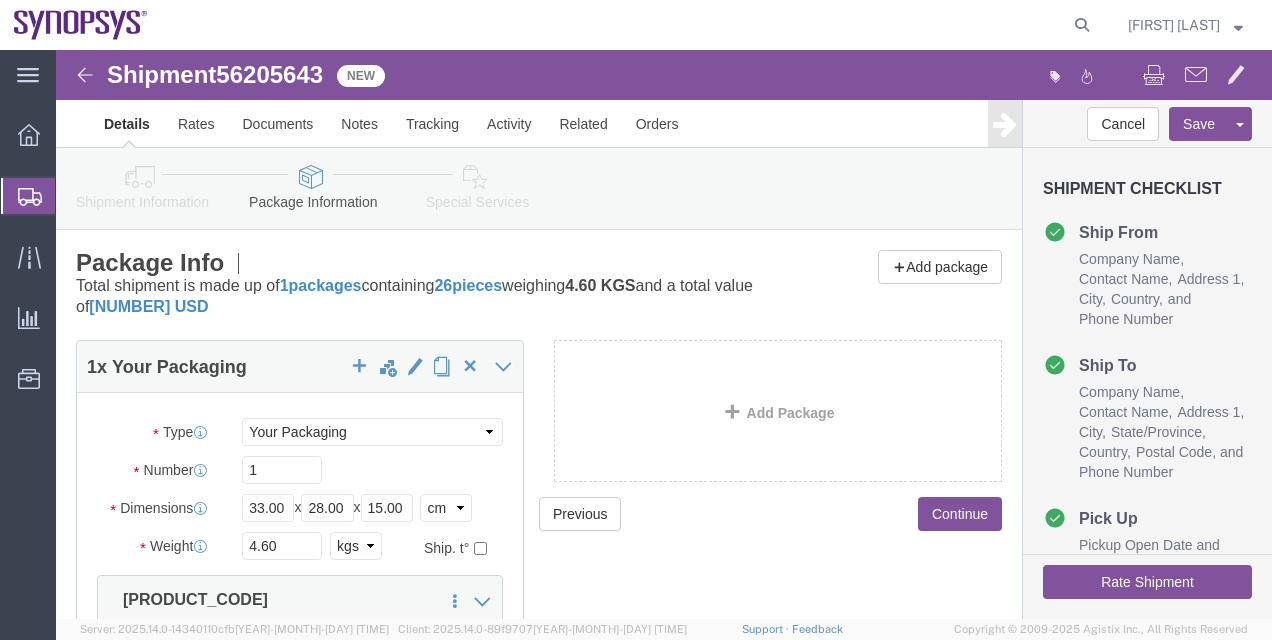 click on "Shipment Information" 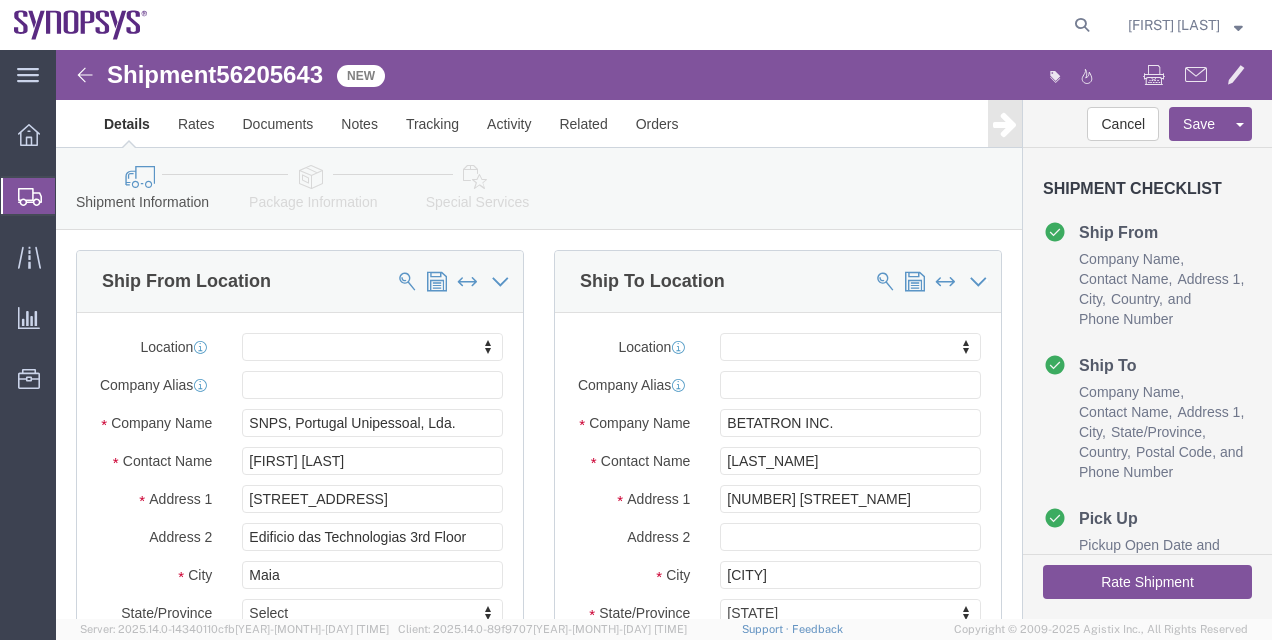 click on "Package Information" 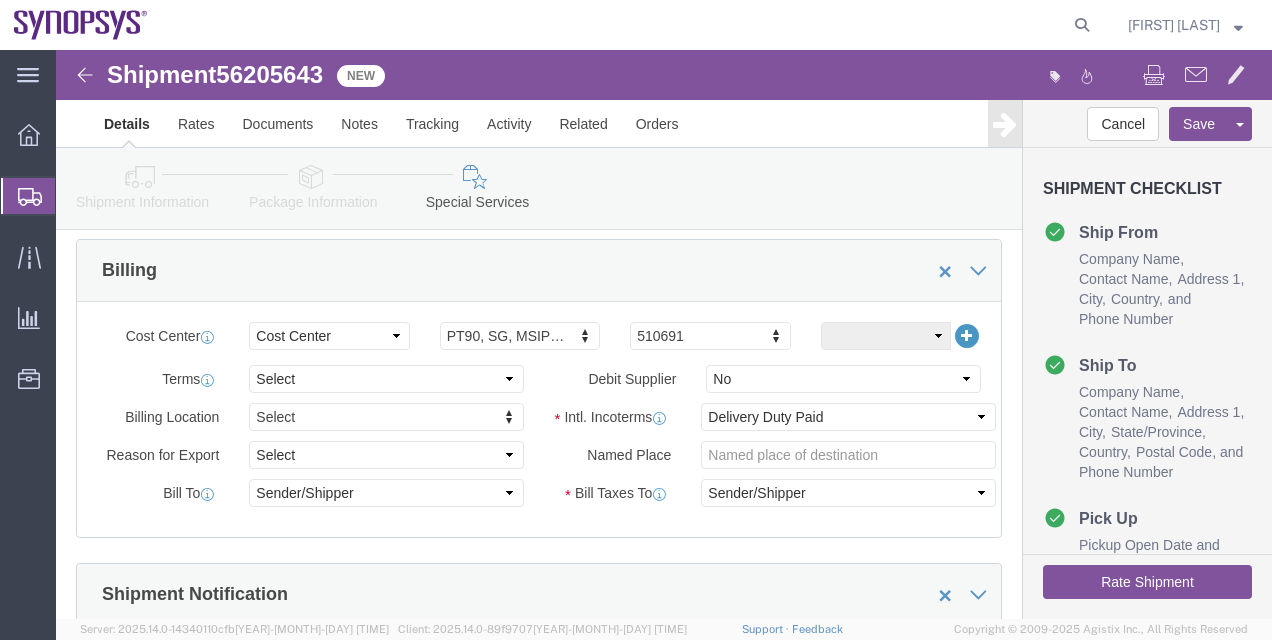 scroll, scrollTop: 932, scrollLeft: 0, axis: vertical 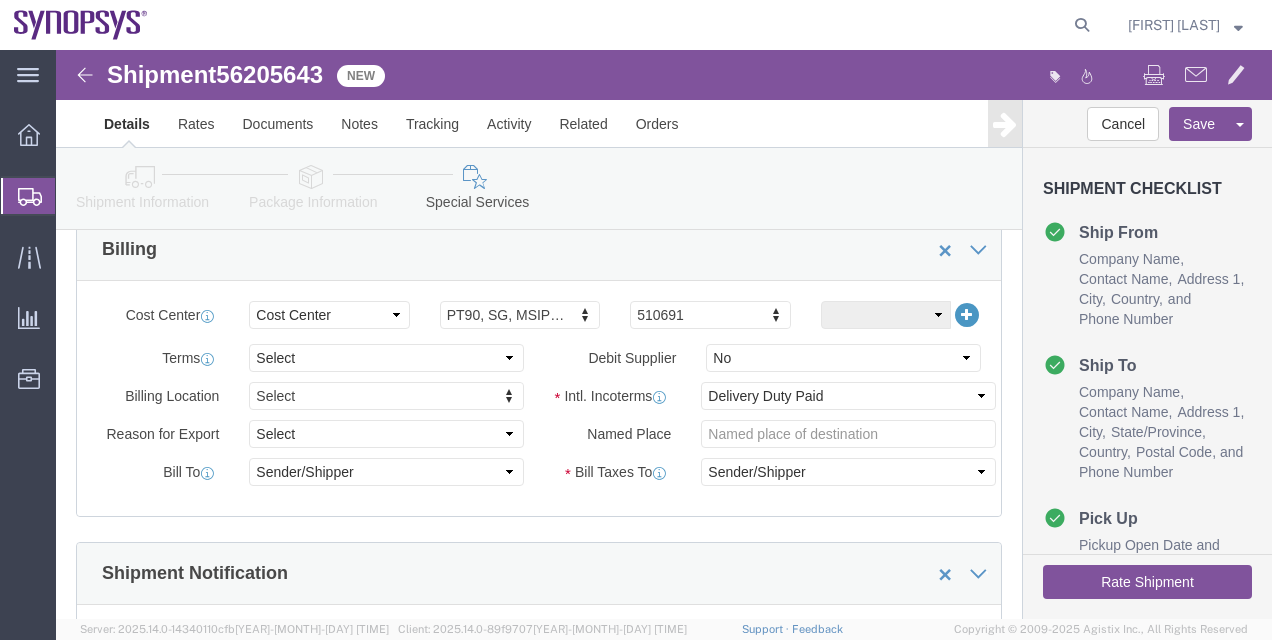click on "Package Information" 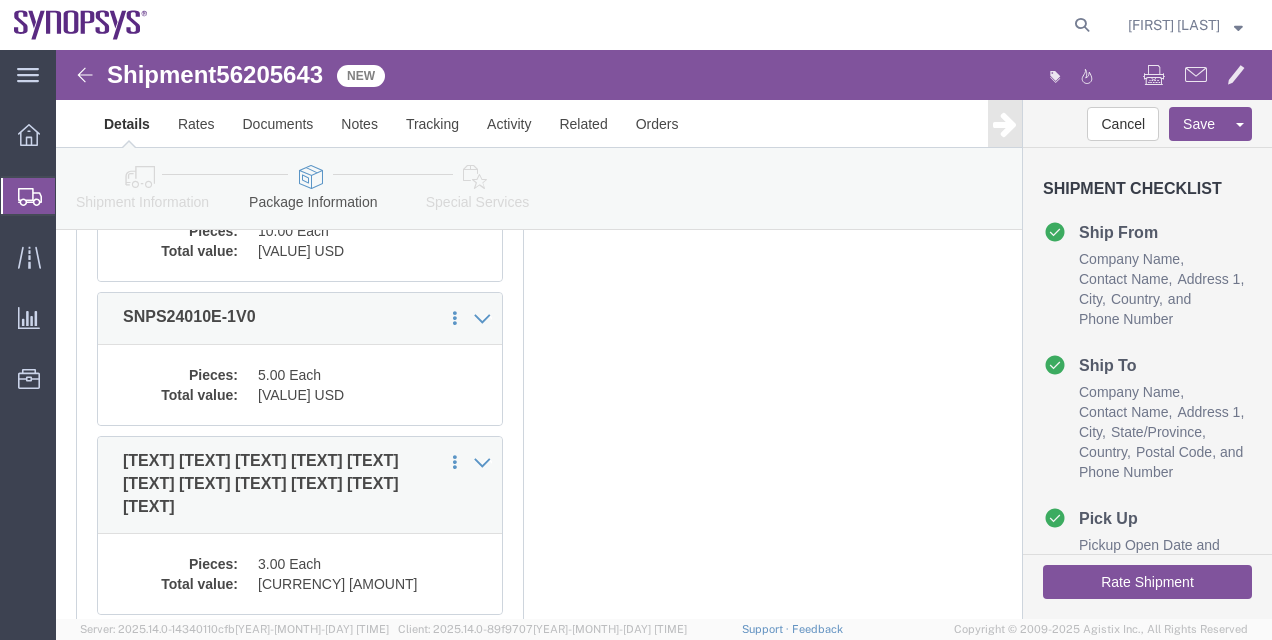scroll, scrollTop: 577, scrollLeft: 0, axis: vertical 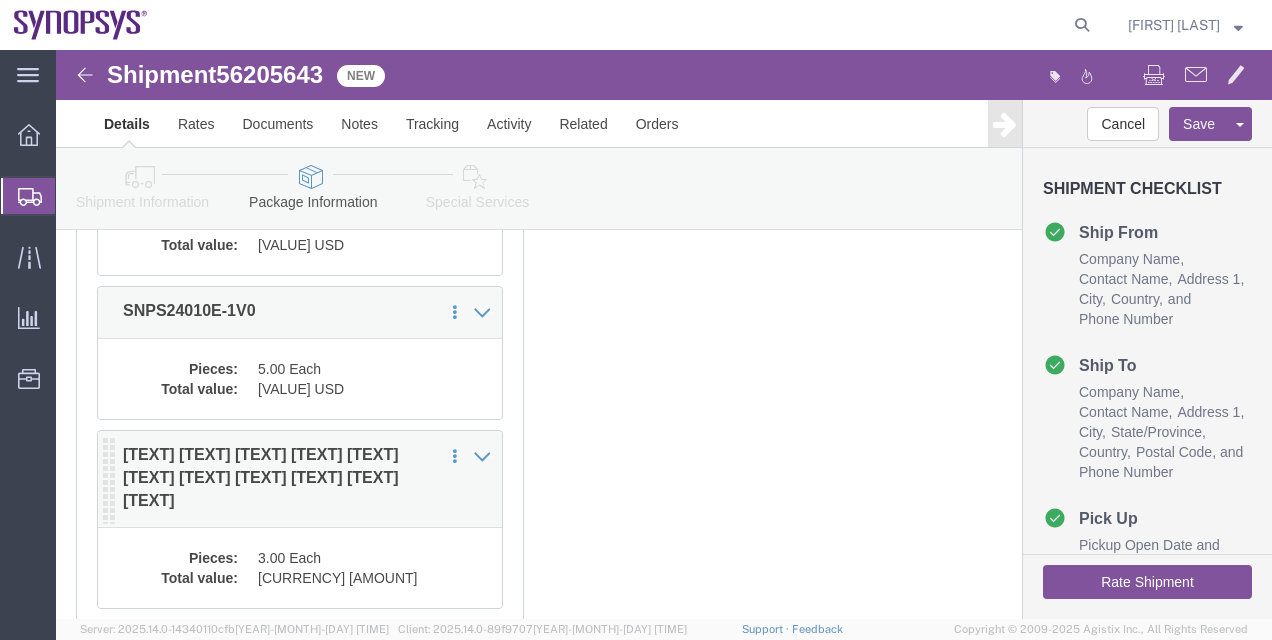 click on "Pieces: [NUMBER] [UNIT] Total value: [VALUE] USD" 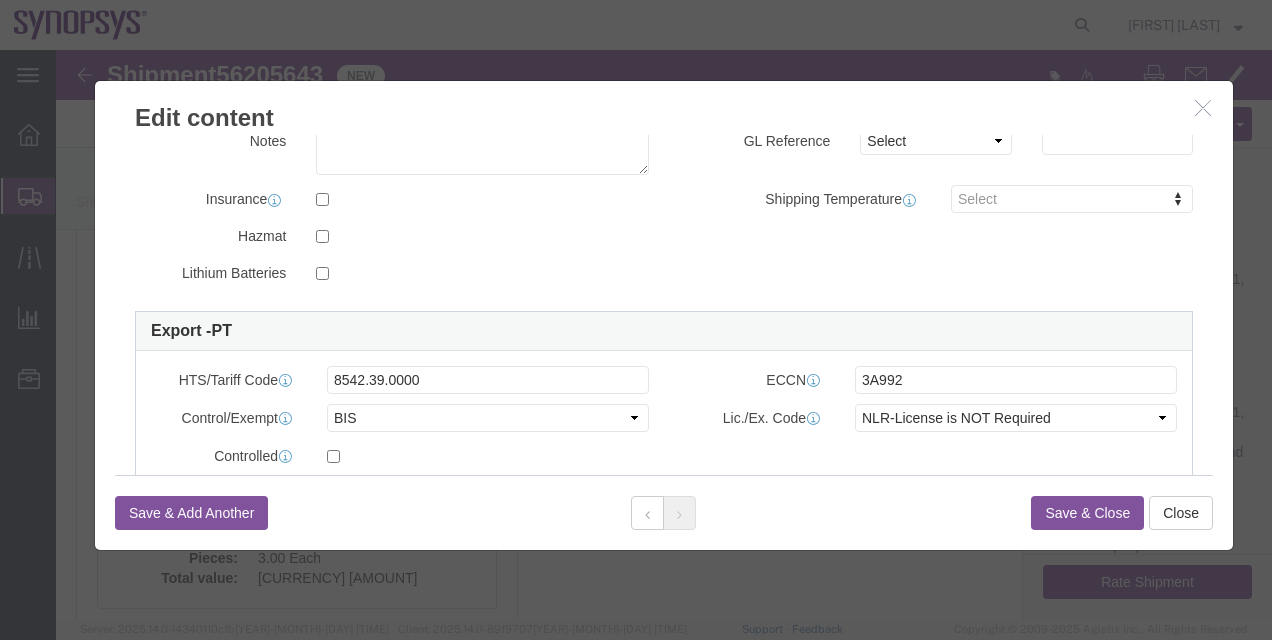 scroll, scrollTop: 401, scrollLeft: 0, axis: vertical 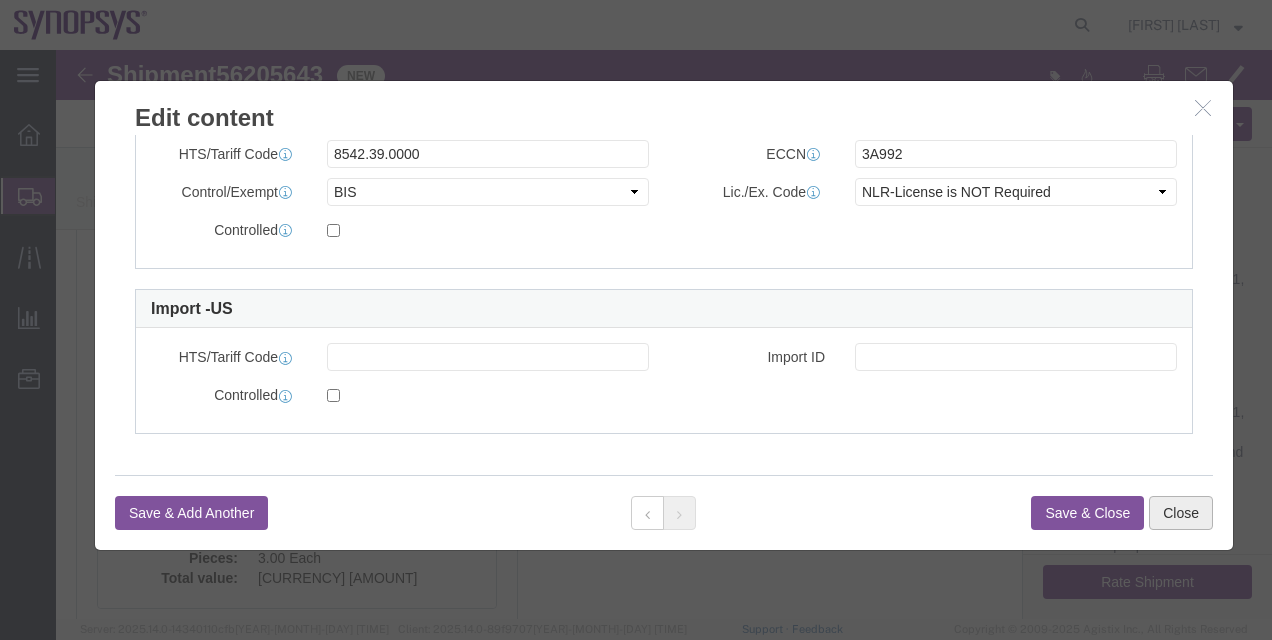 click on "Close" 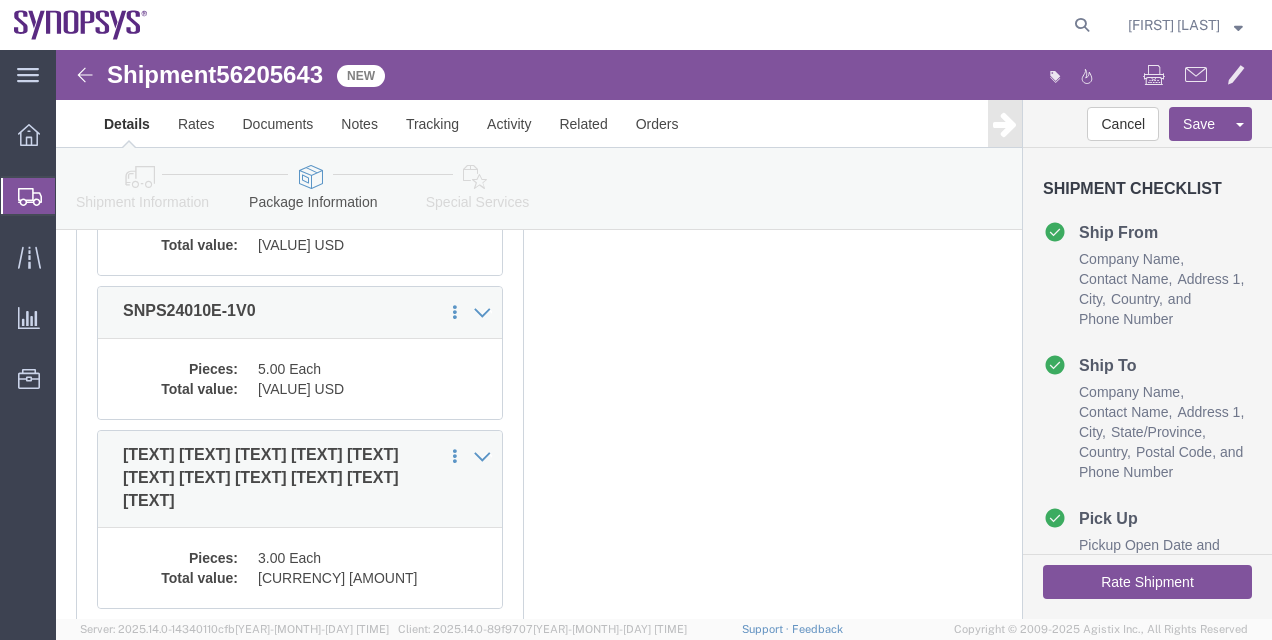click on "Shipment Information" 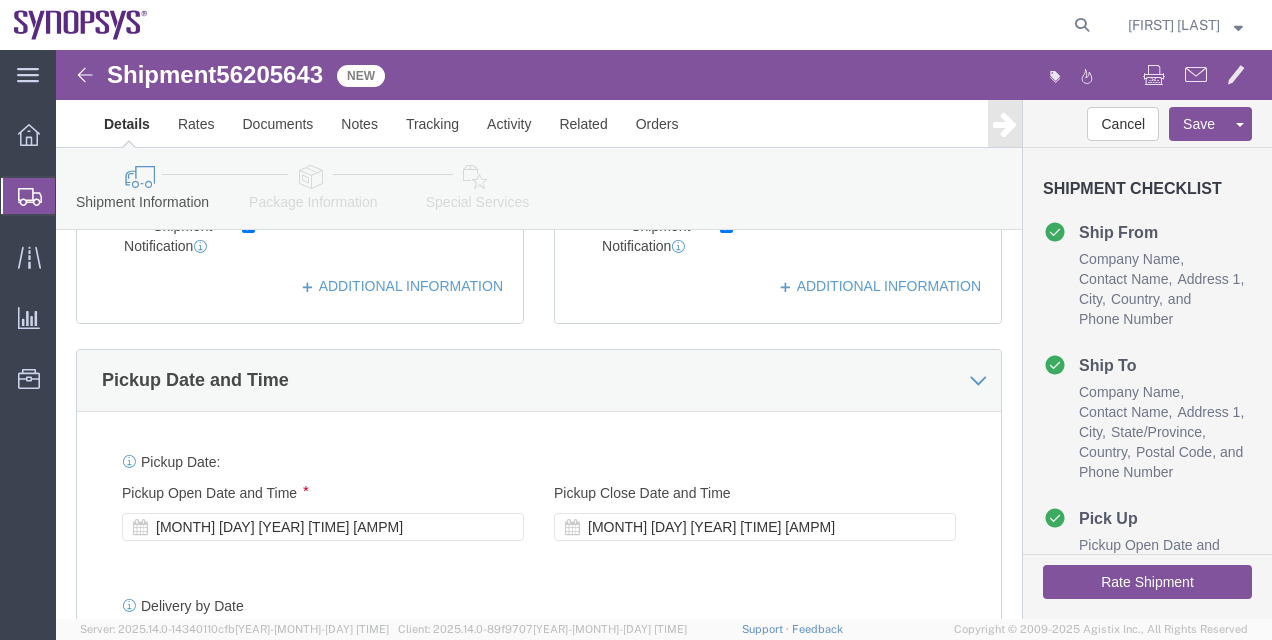 scroll, scrollTop: 1320, scrollLeft: 0, axis: vertical 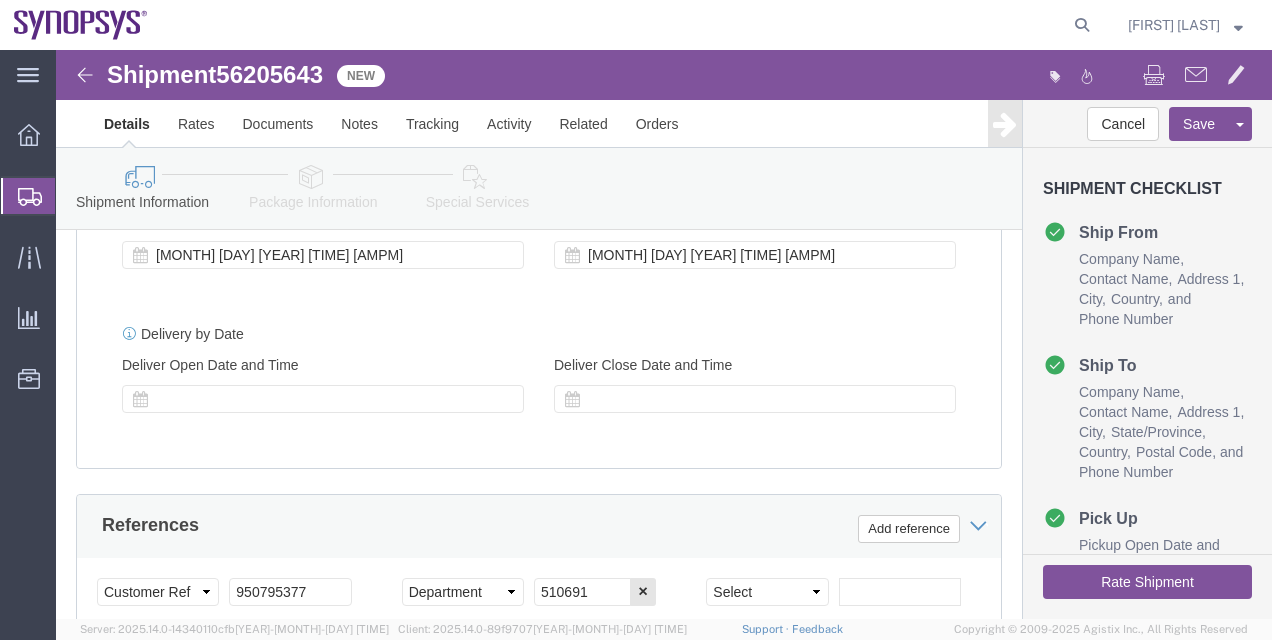 click on "Rate Shipment" 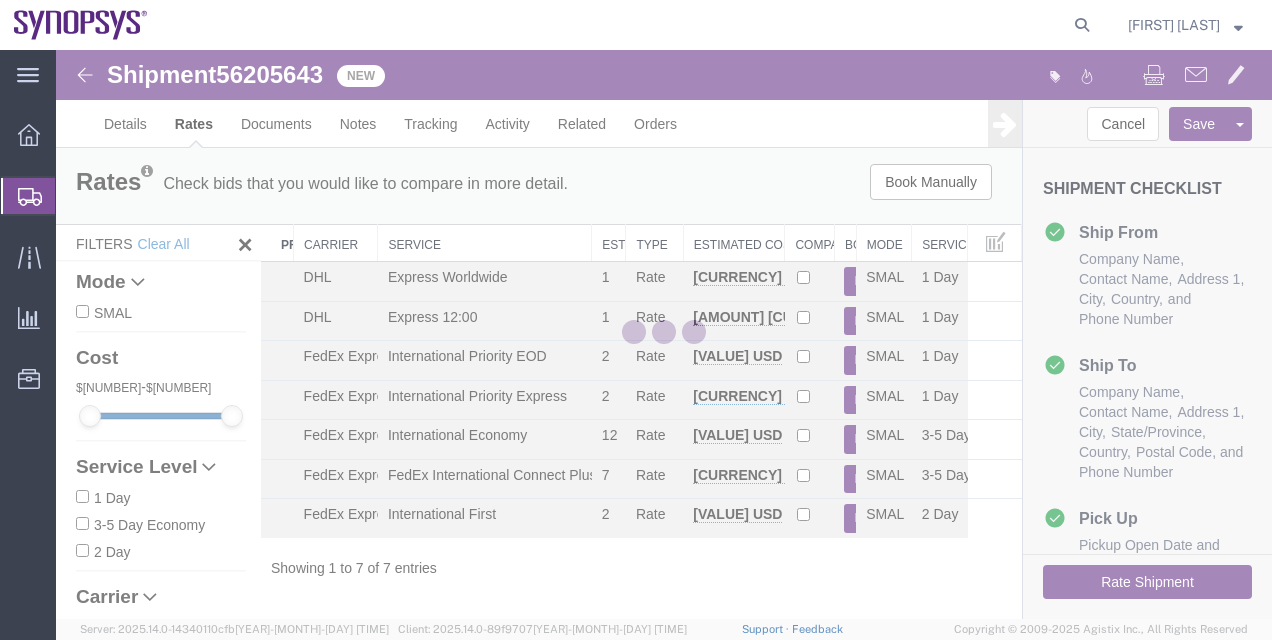 scroll, scrollTop: 0, scrollLeft: 0, axis: both 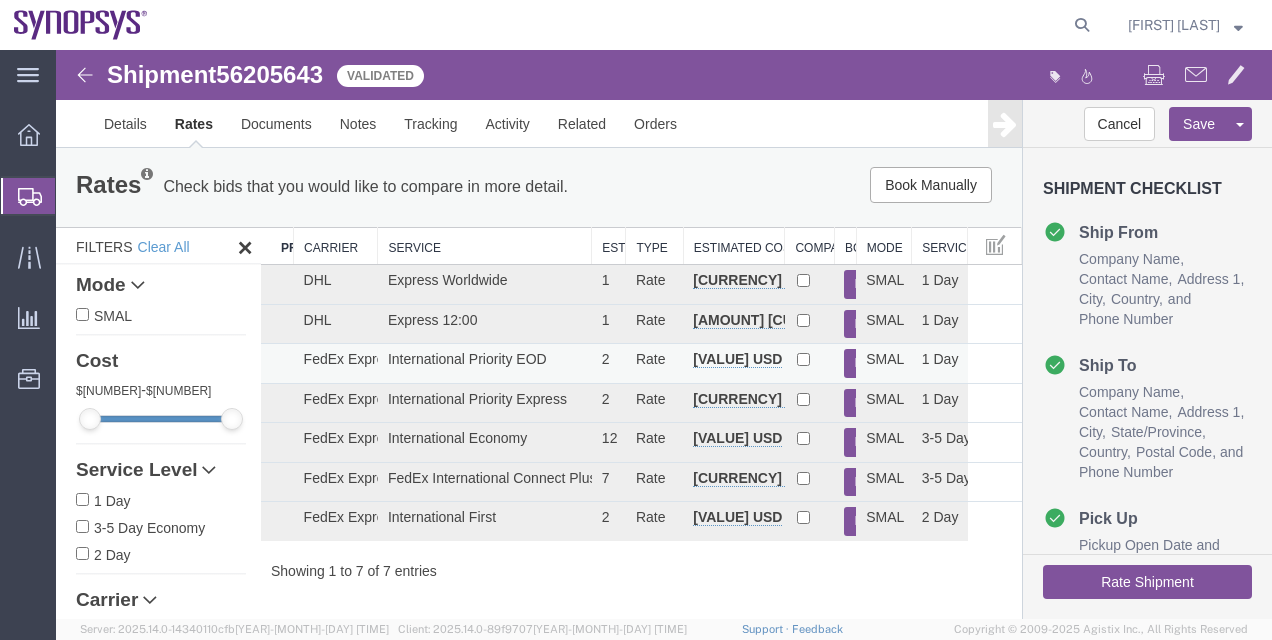 click on "Book" at bounding box center (854, 363) 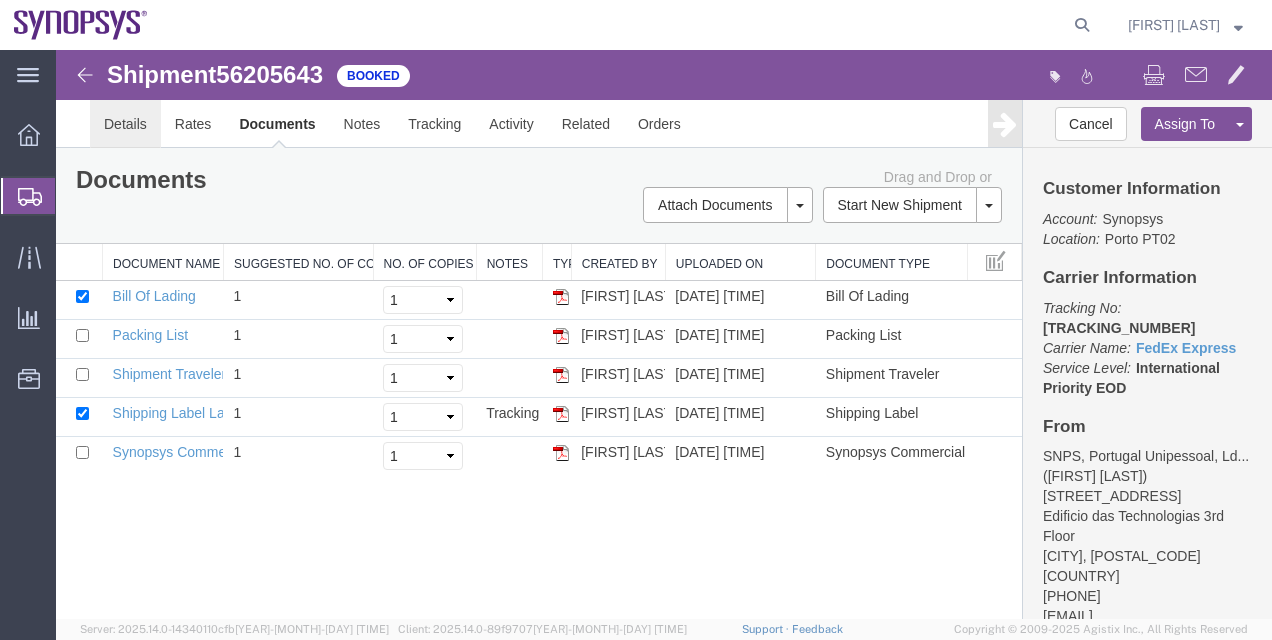 click on "Details" at bounding box center (125, 124) 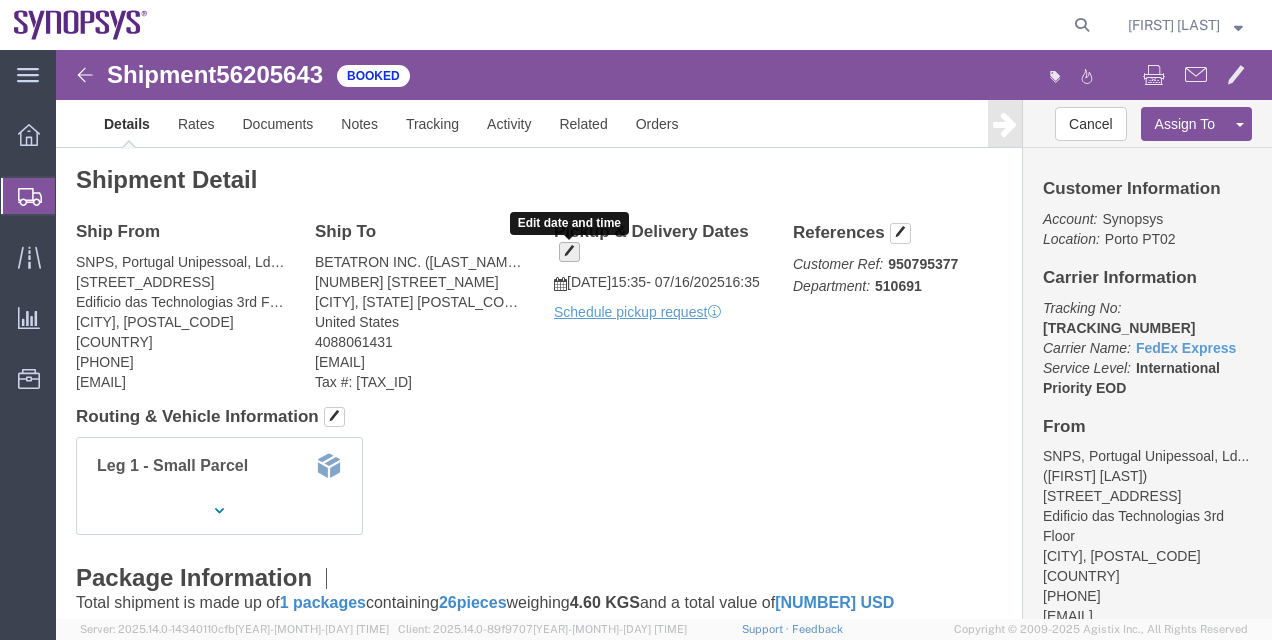 click 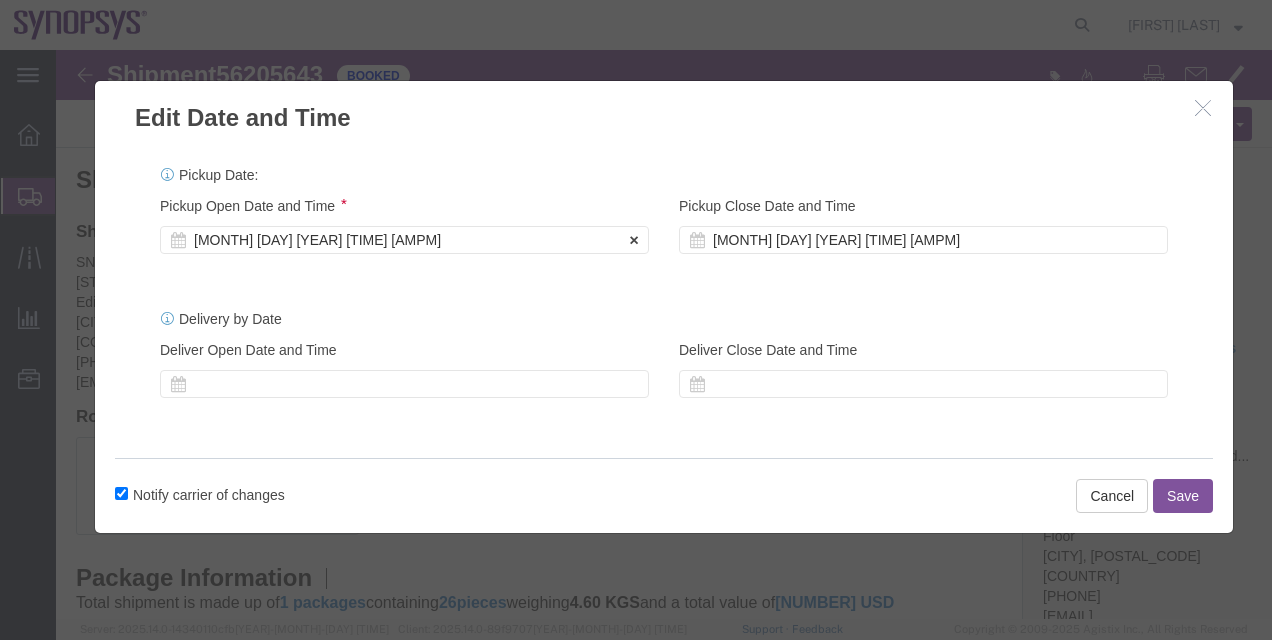 click on "[MONTH] [DAY] [YEAR] [TIME] [AMPM]" 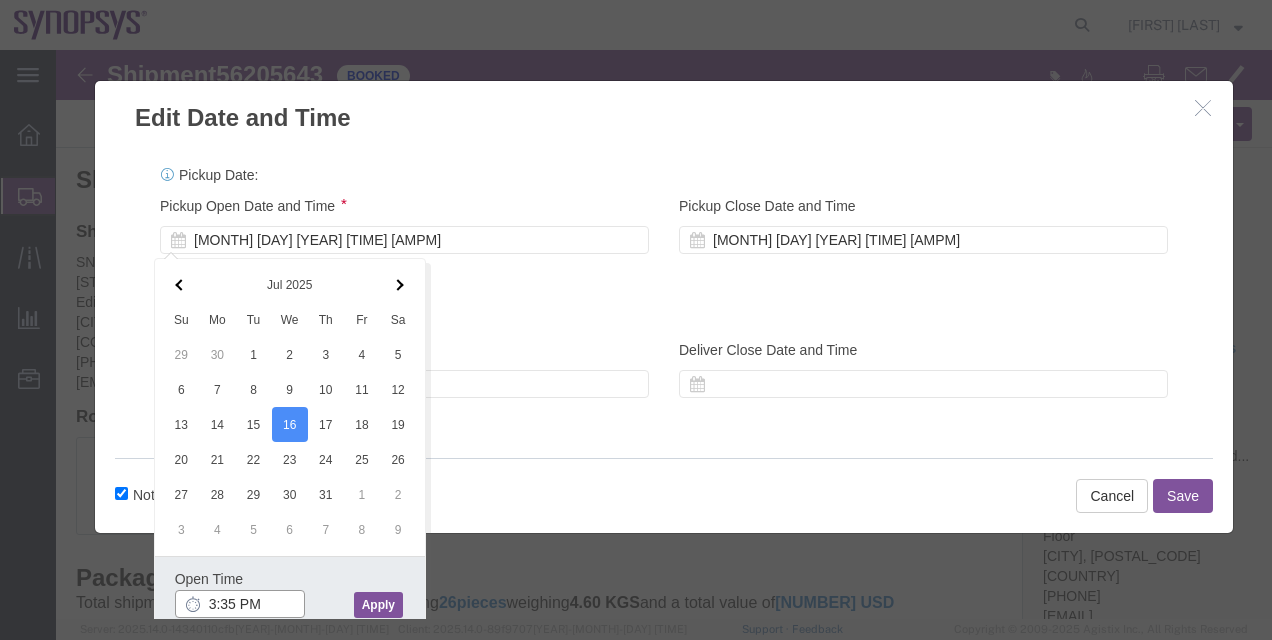 click on "3:35 PM" 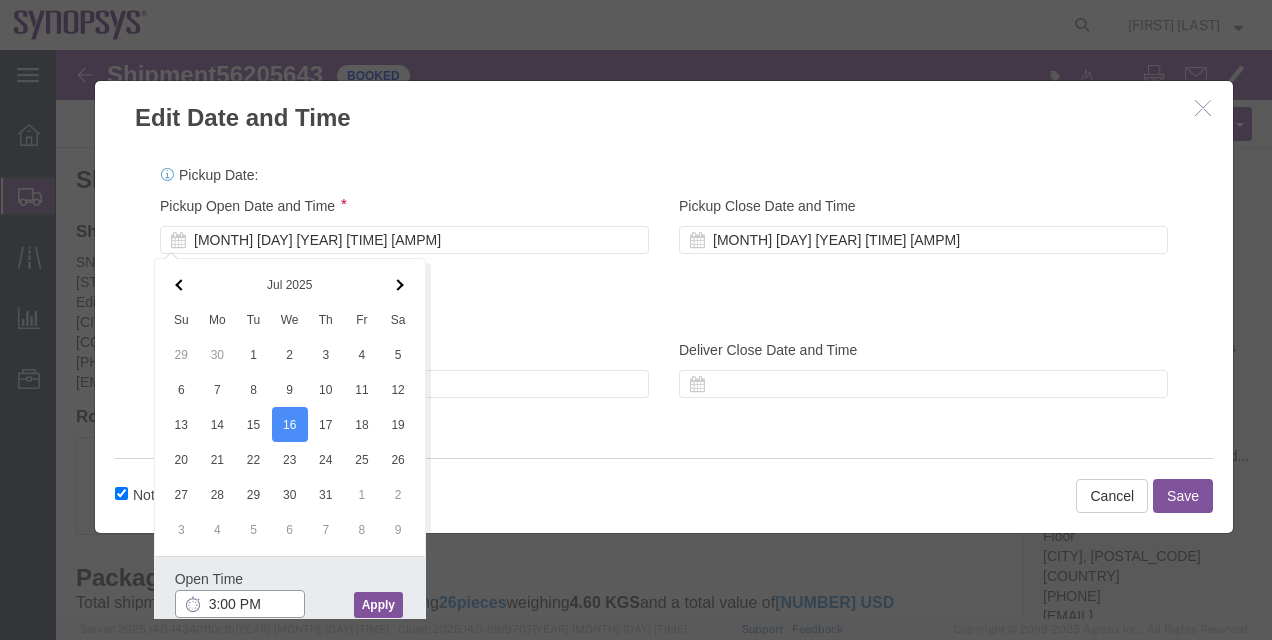 type on "3:00 PM" 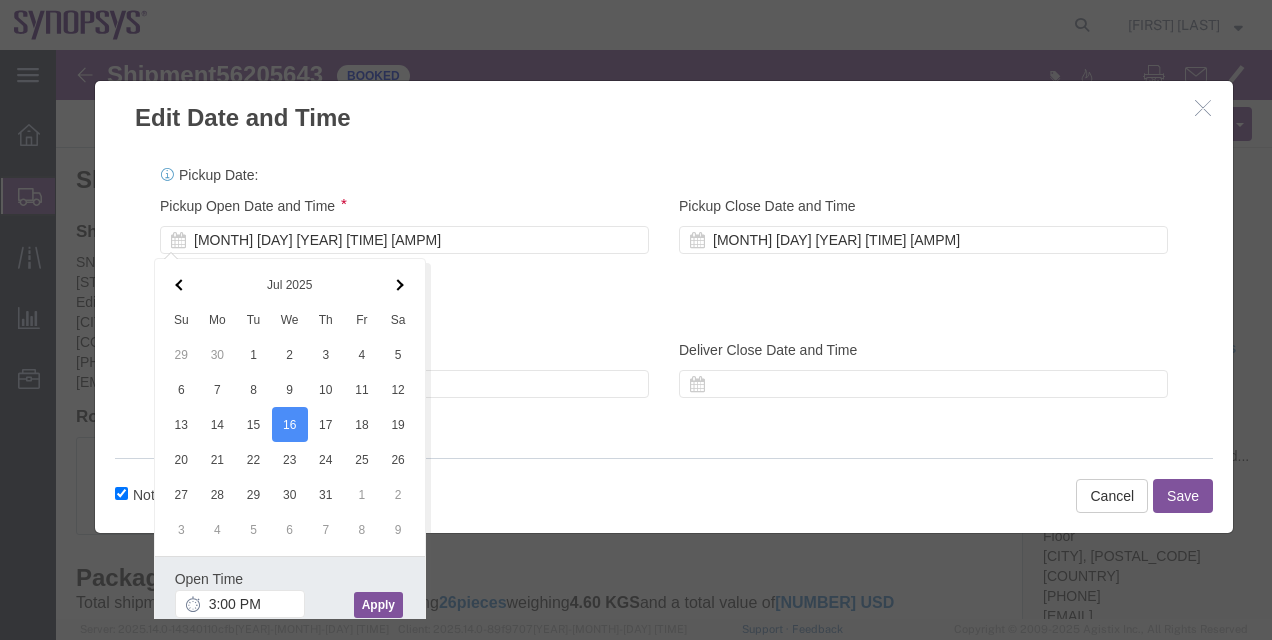click on "Apply" 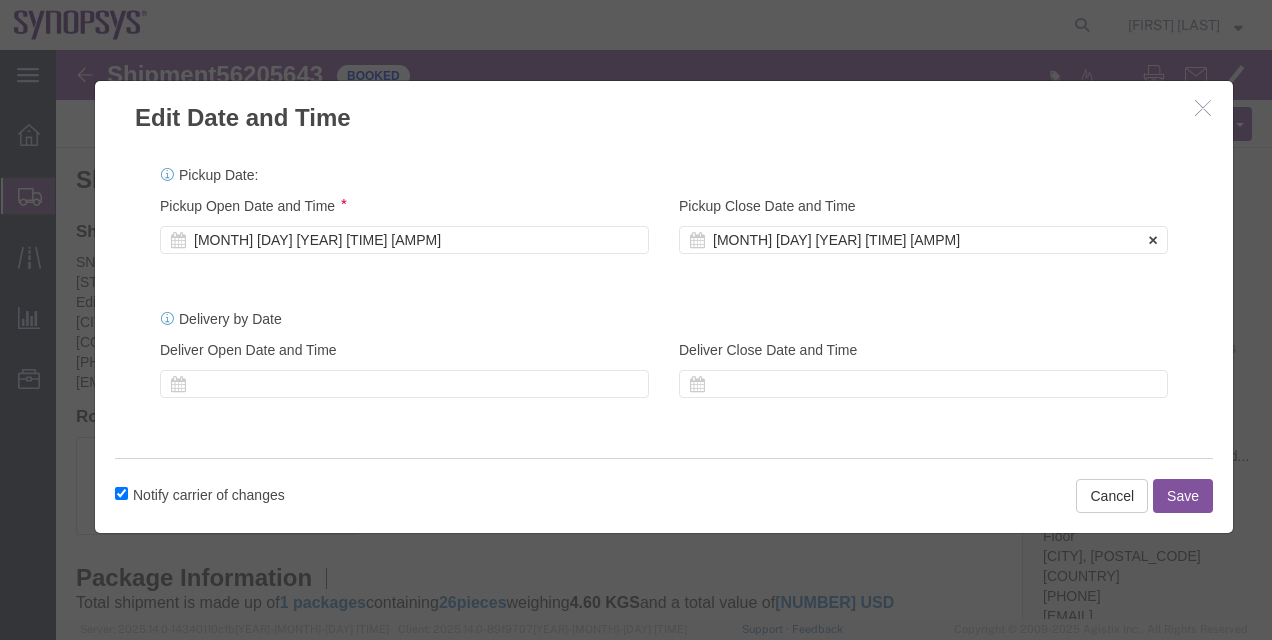 click on "[MONTH] [DAY] [YEAR] [TIME] [AMPM]" 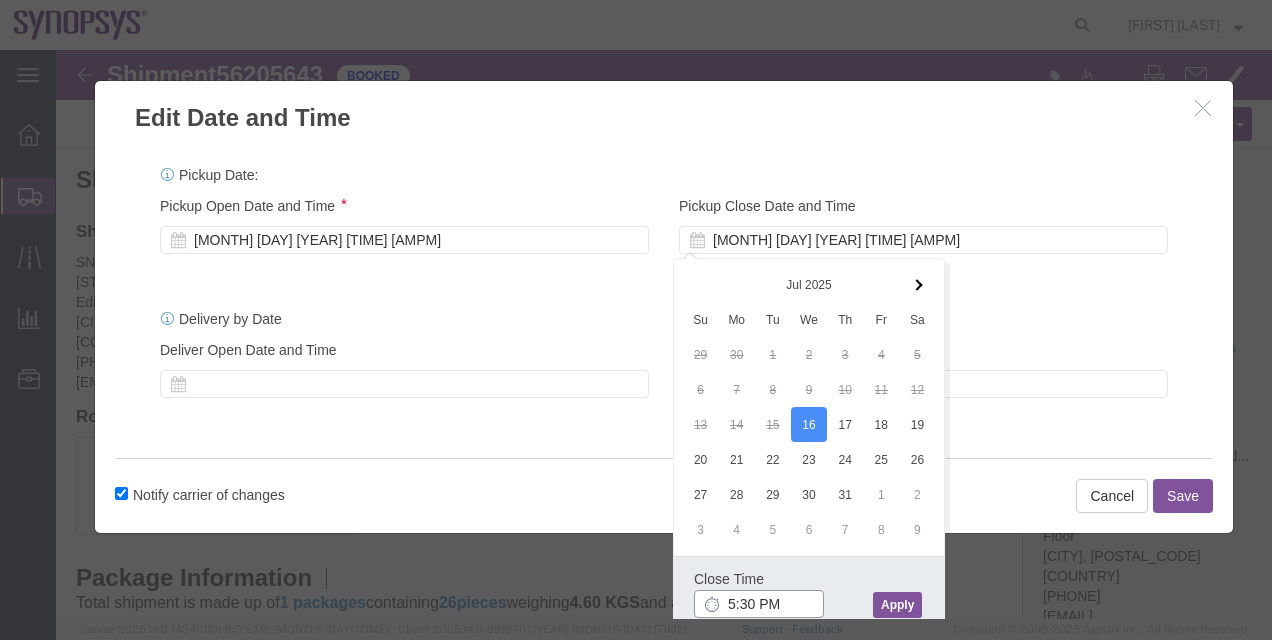 type on "5:30 PM" 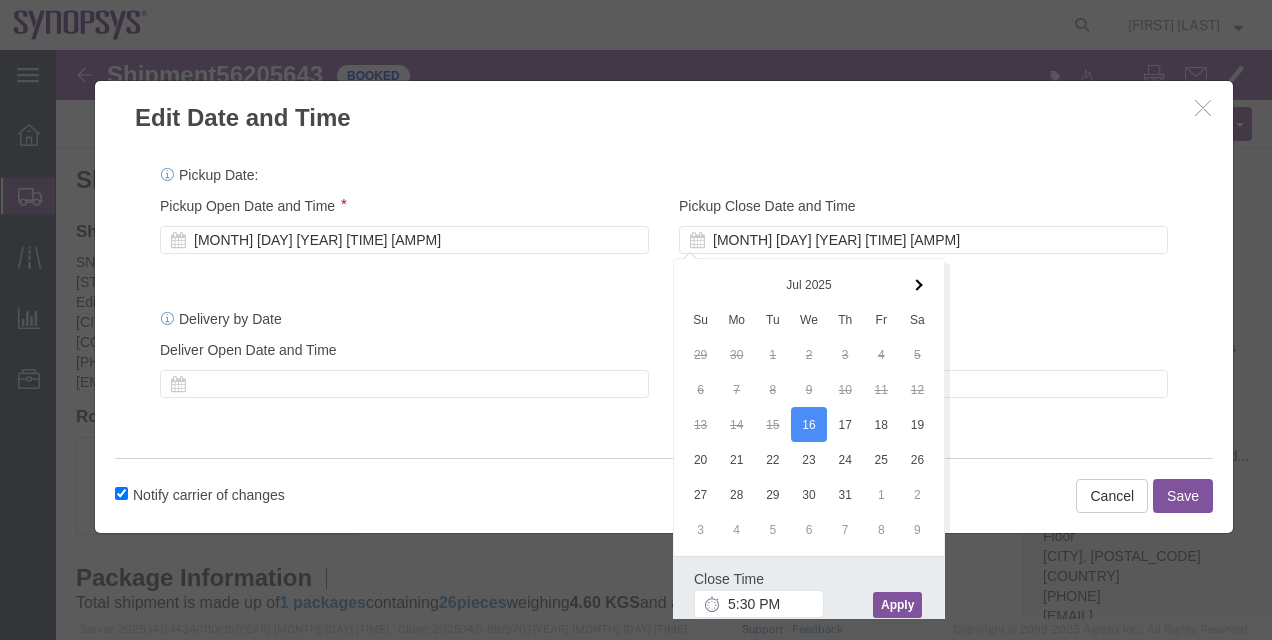 click on "[TIME] [DATE] [TIME] - [TIME] [DATE] [TIME]" 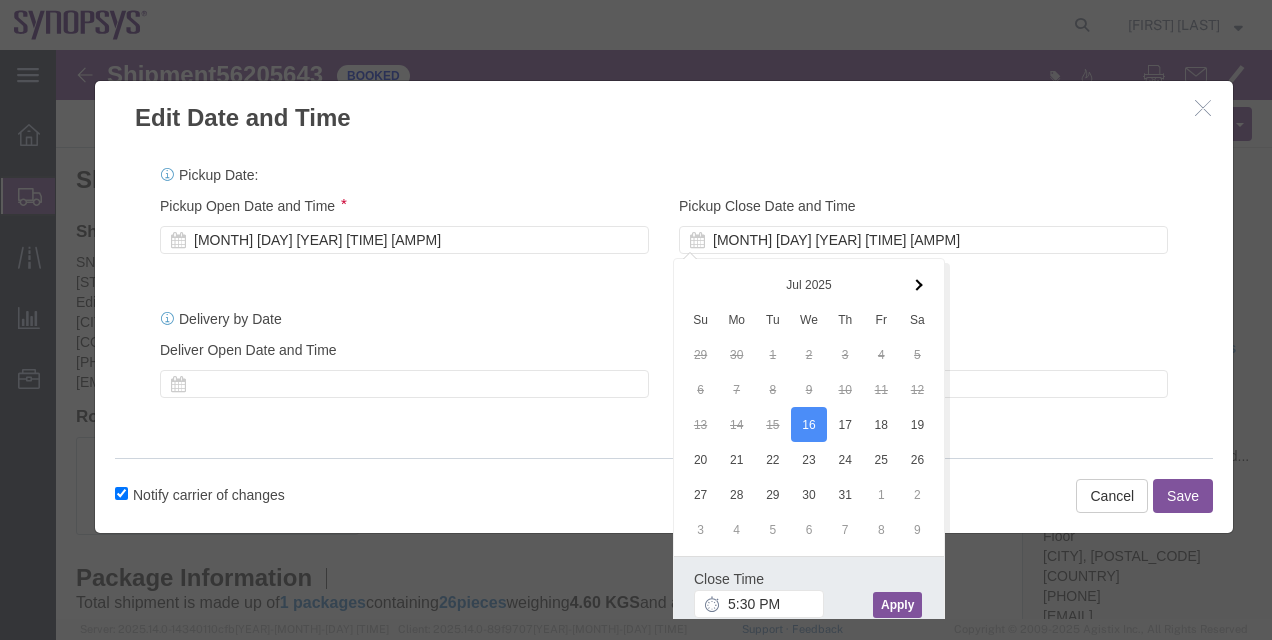 click on "Apply" 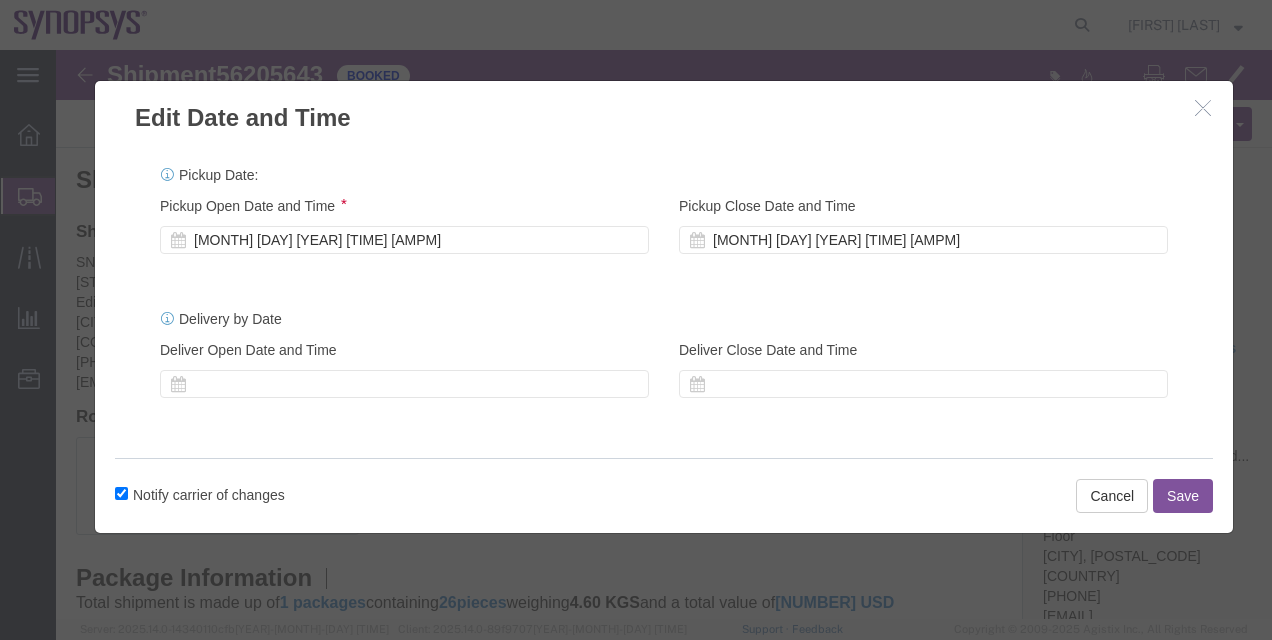click on "Save" 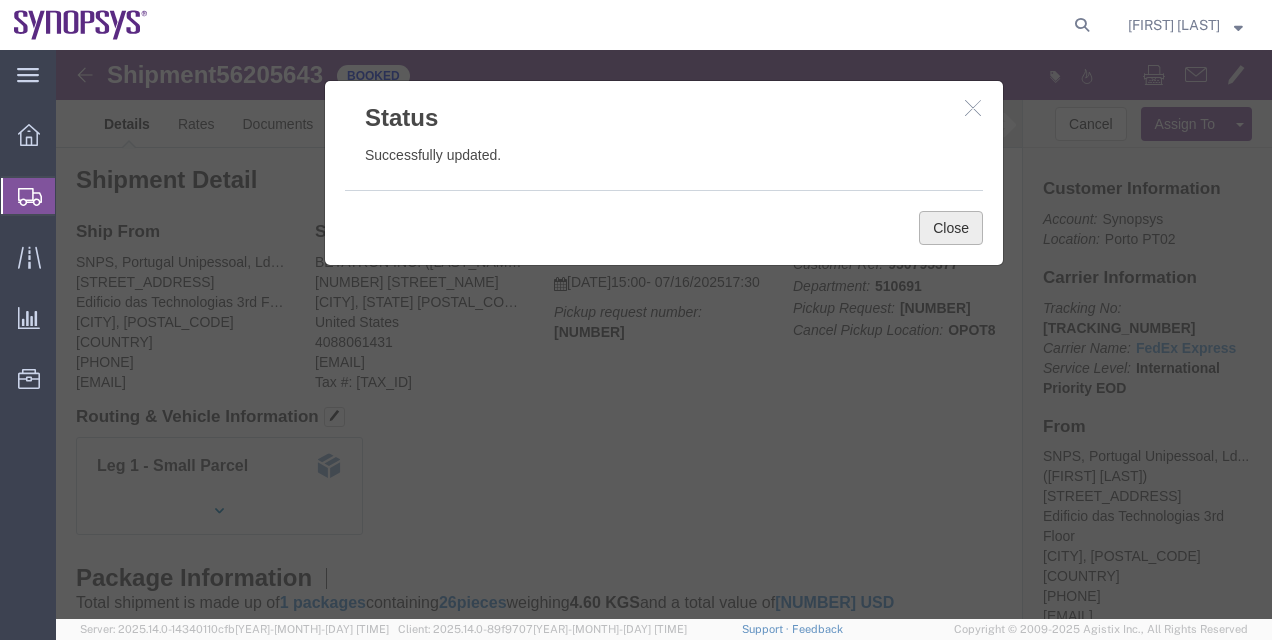 click on "Close" 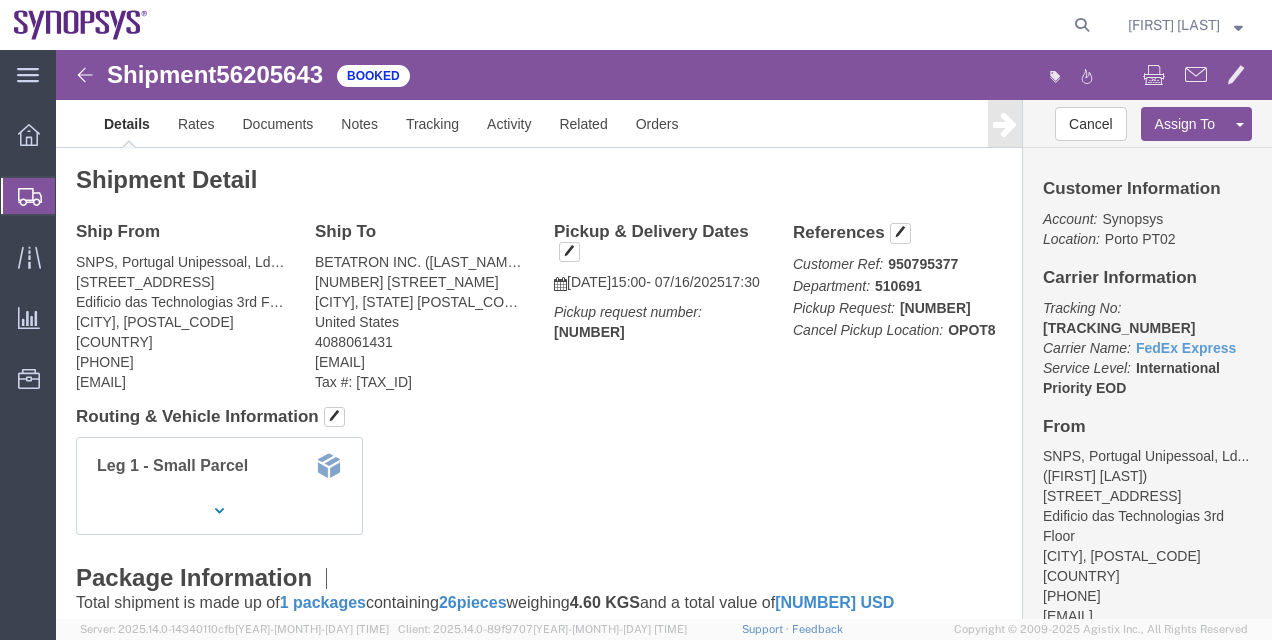 click on "Shipment Manager" 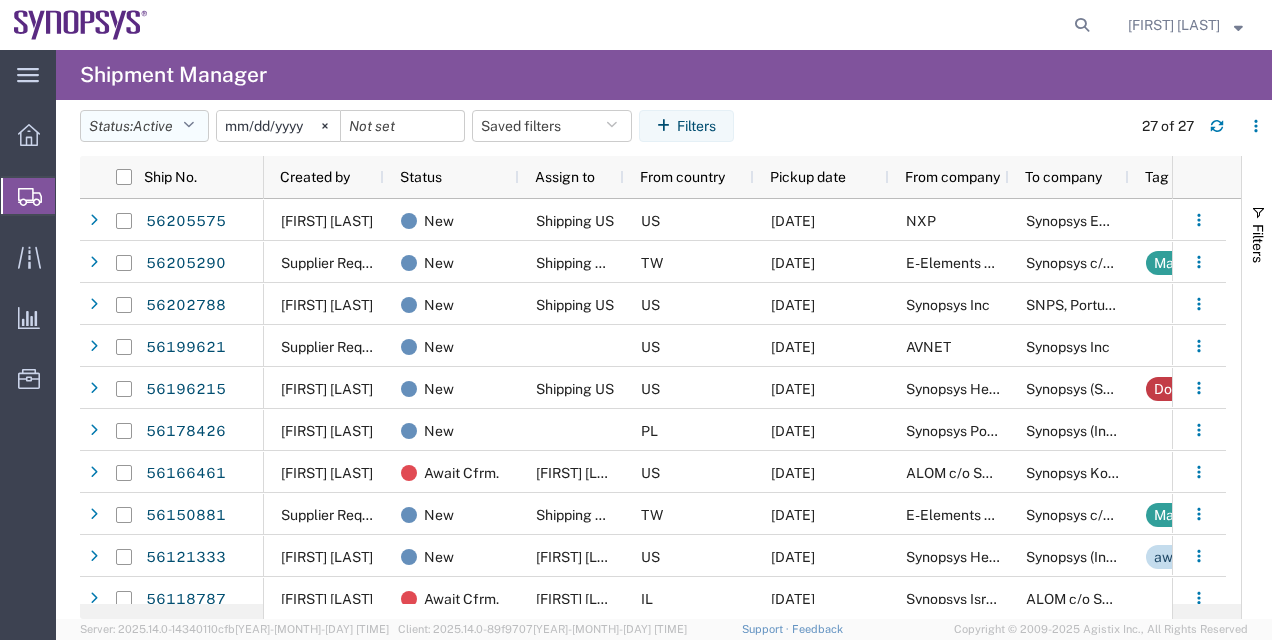 click on "Status:  Active" 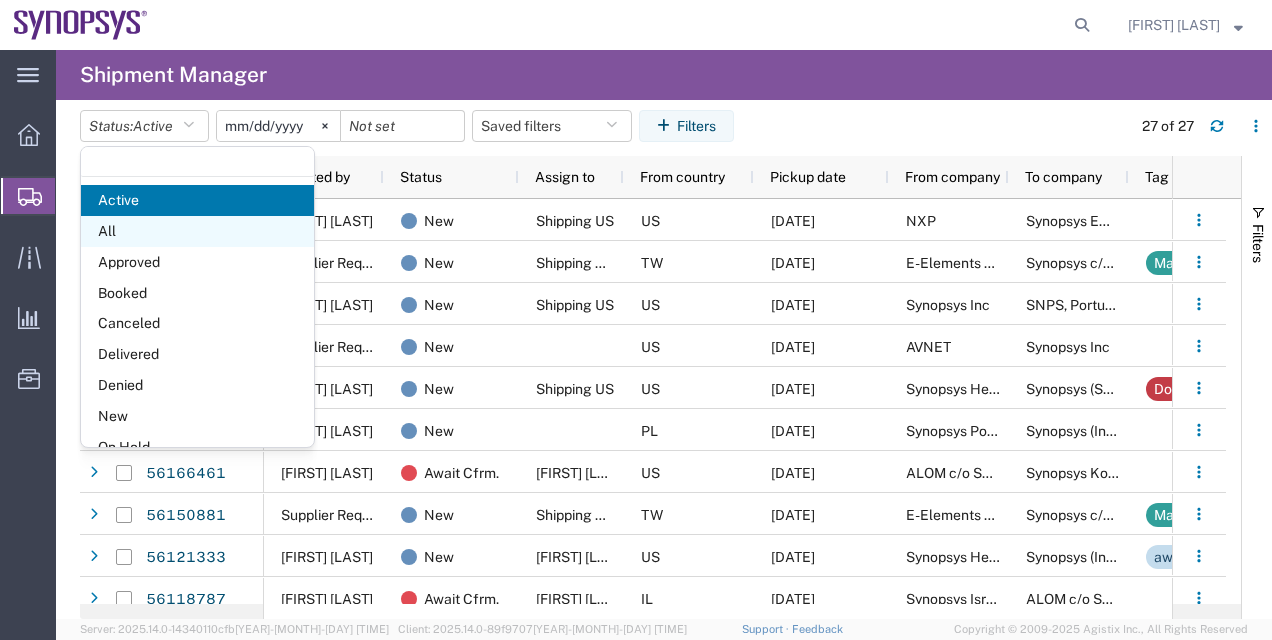click on "All" 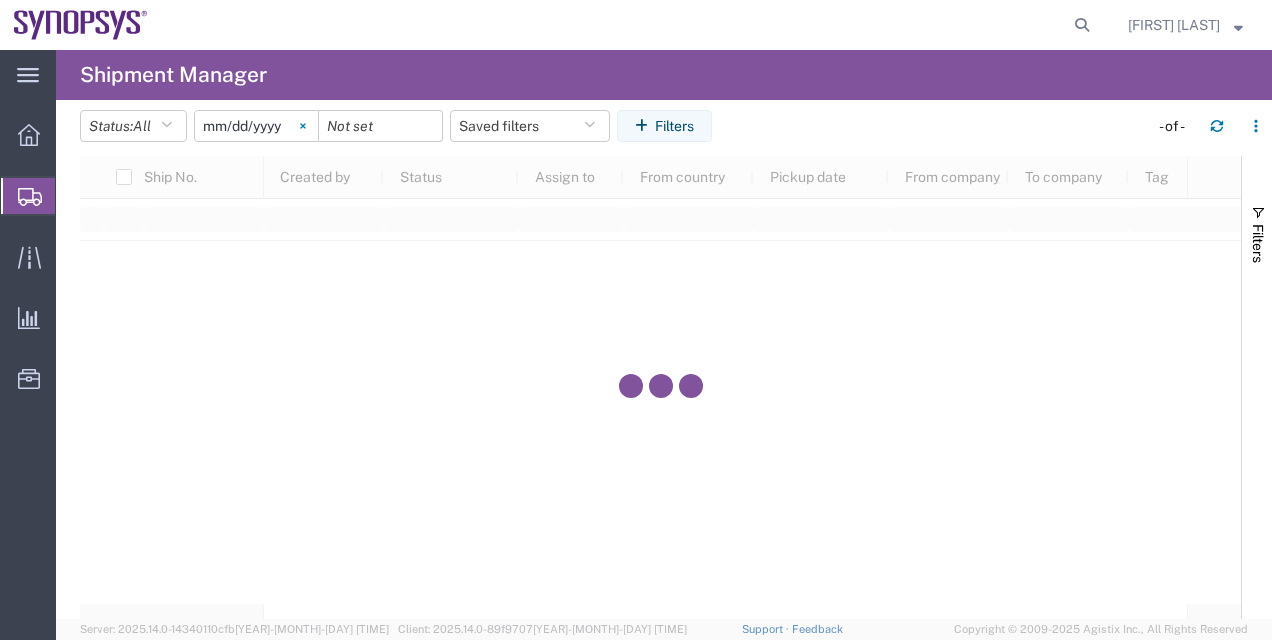 click 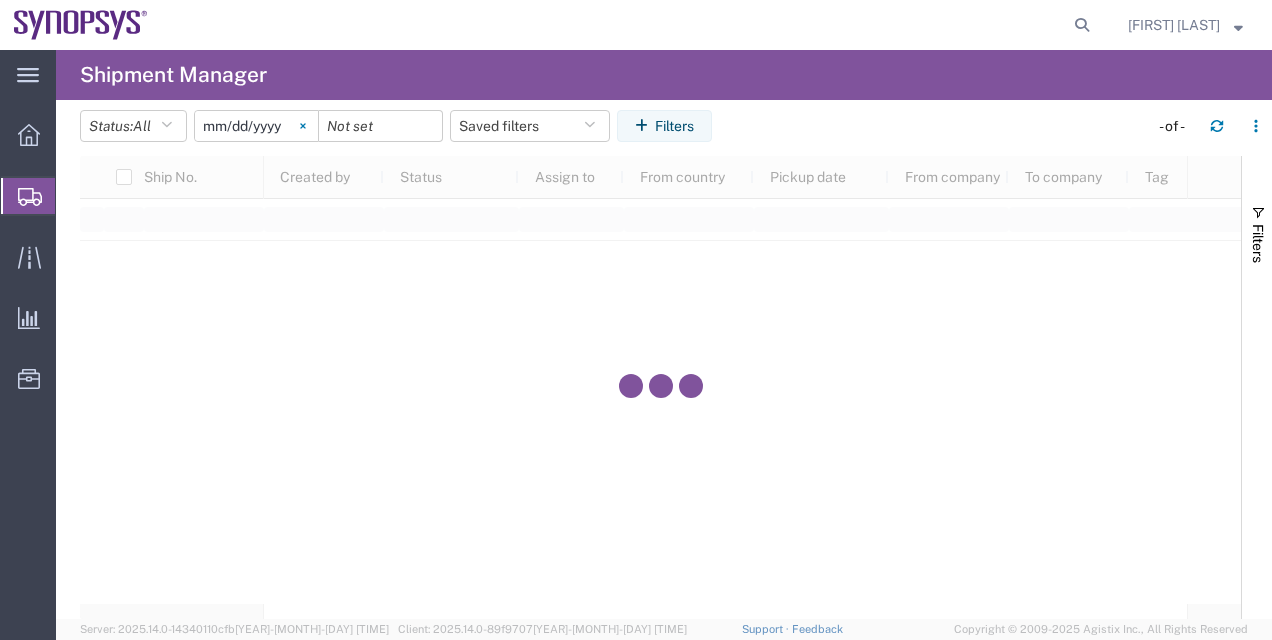 type 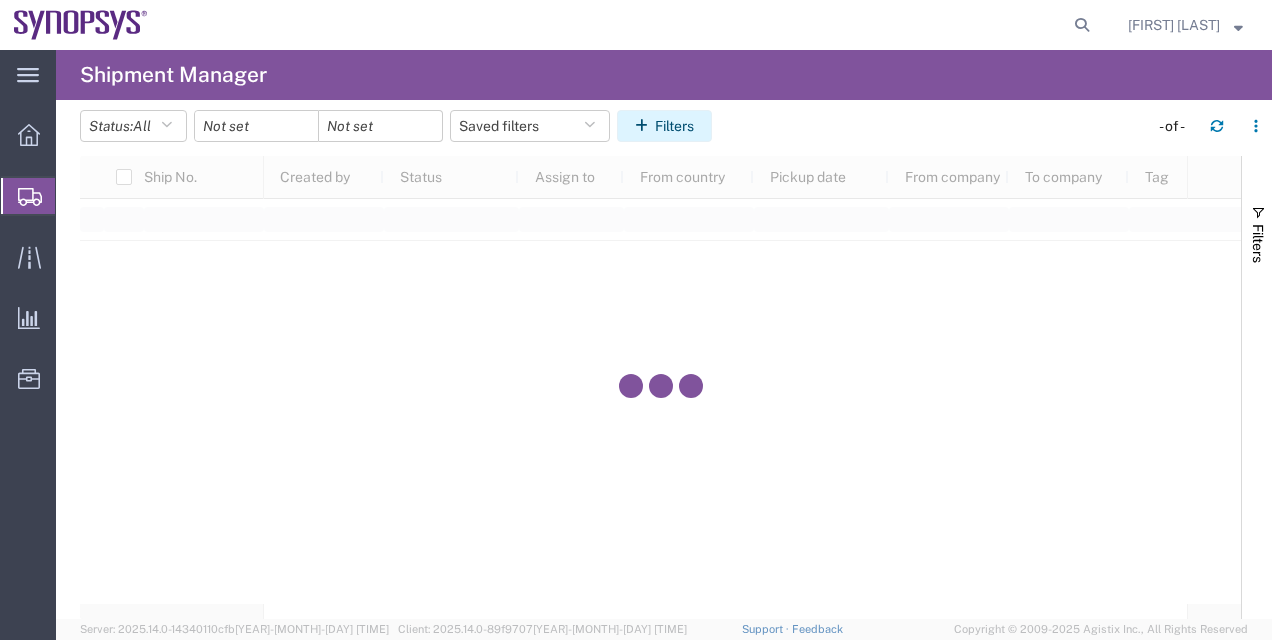 click on "Filters" 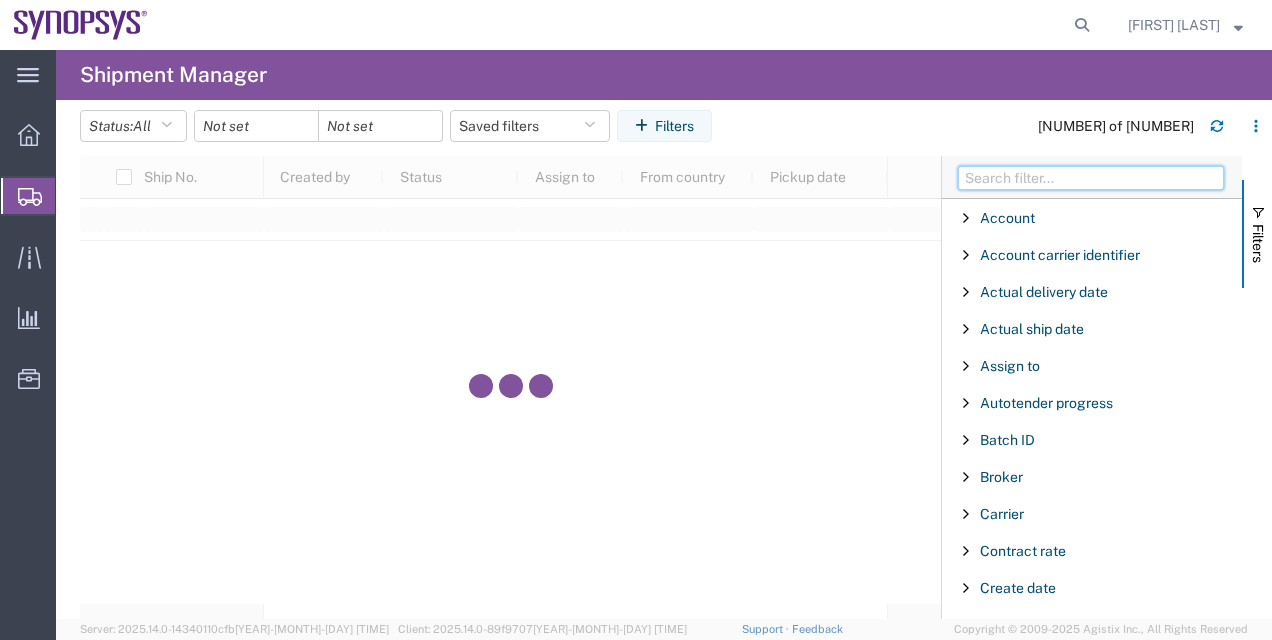 click at bounding box center (1091, 178) 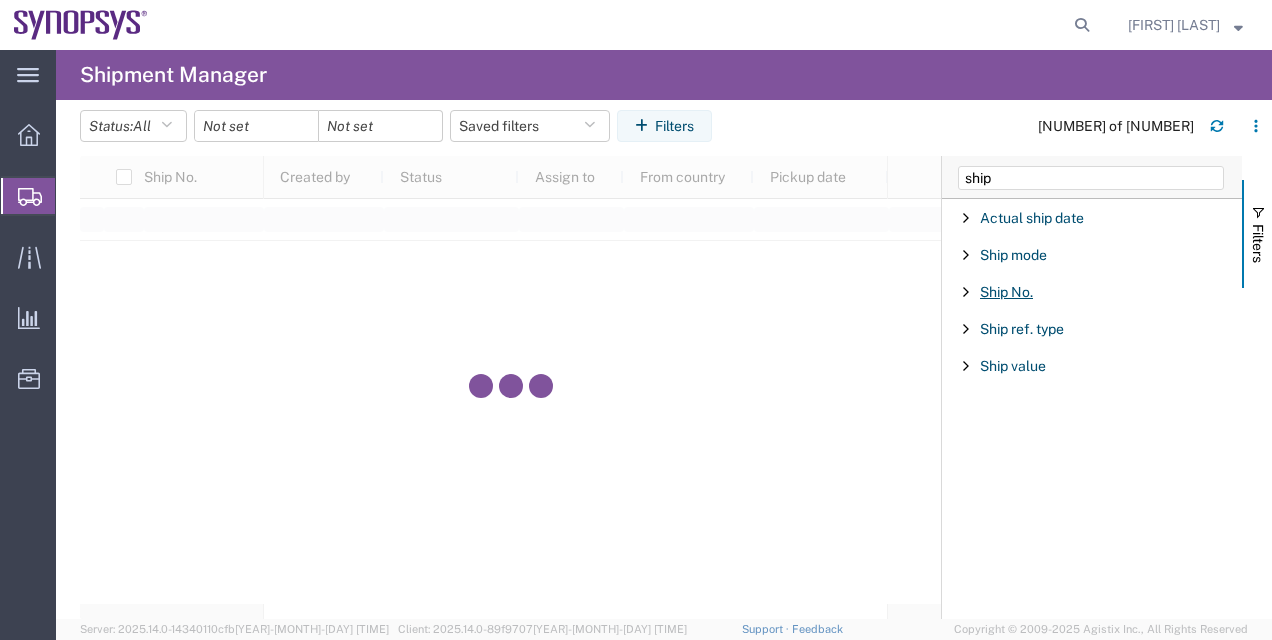 click on "Ship No." at bounding box center [1006, 292] 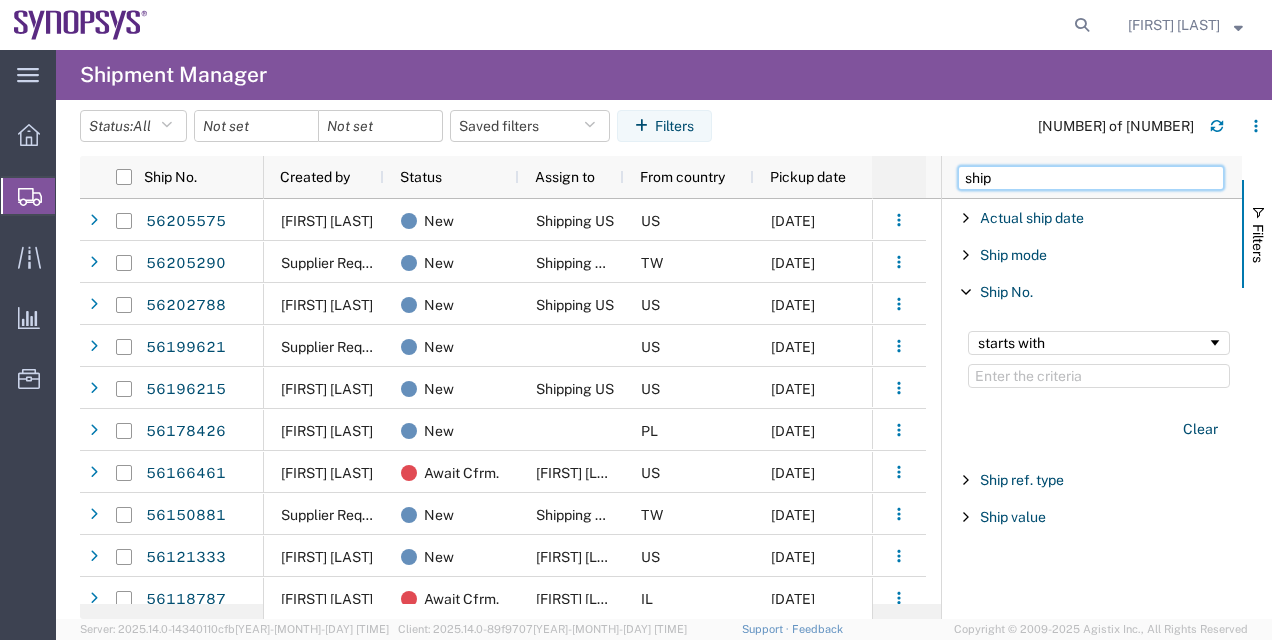 drag, startPoint x: 1015, startPoint y: 186, endPoint x: 908, endPoint y: 181, distance: 107.11676 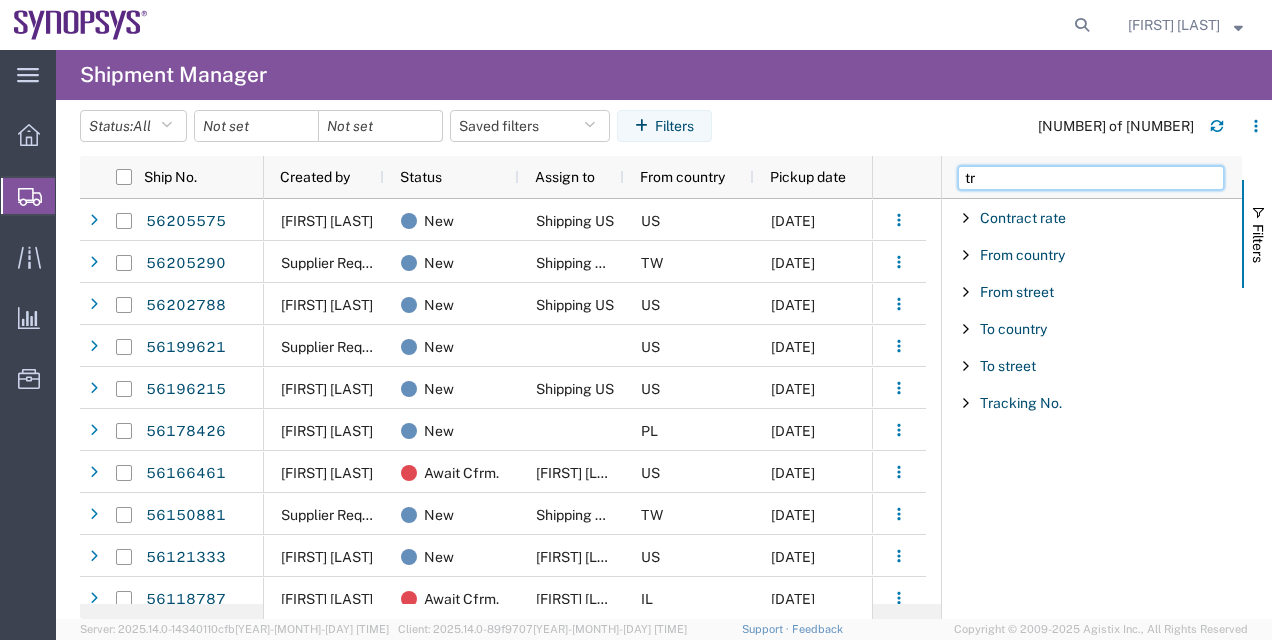type on "tr" 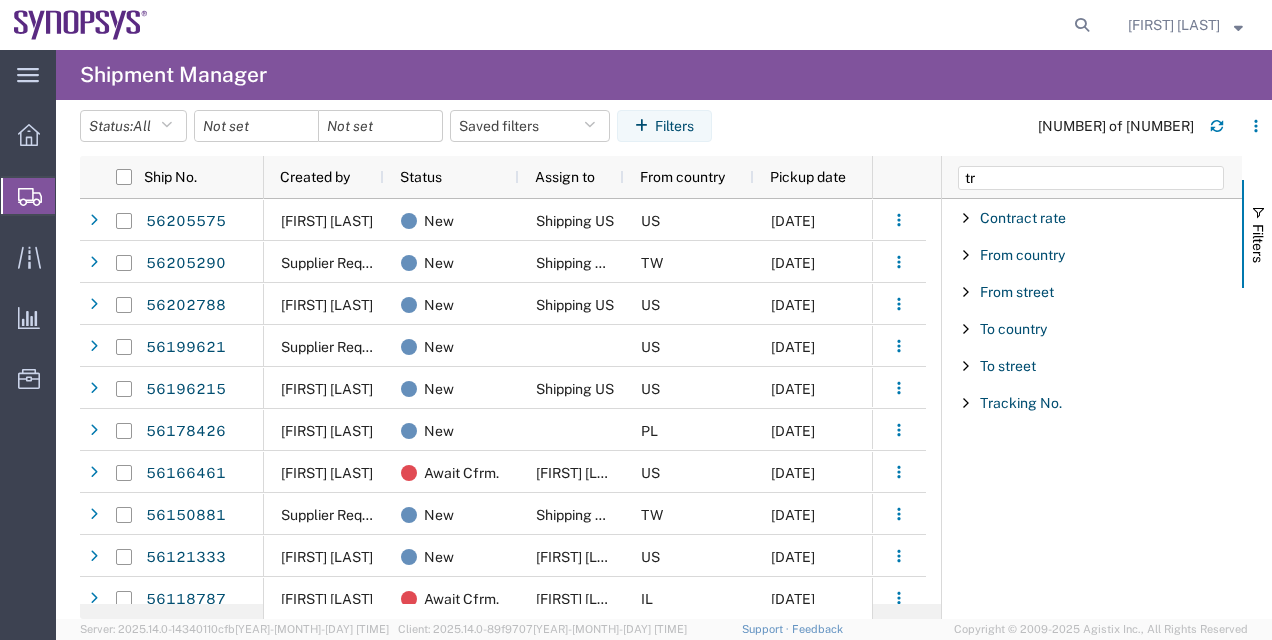 click on "Tracking No." at bounding box center (1092, 403) 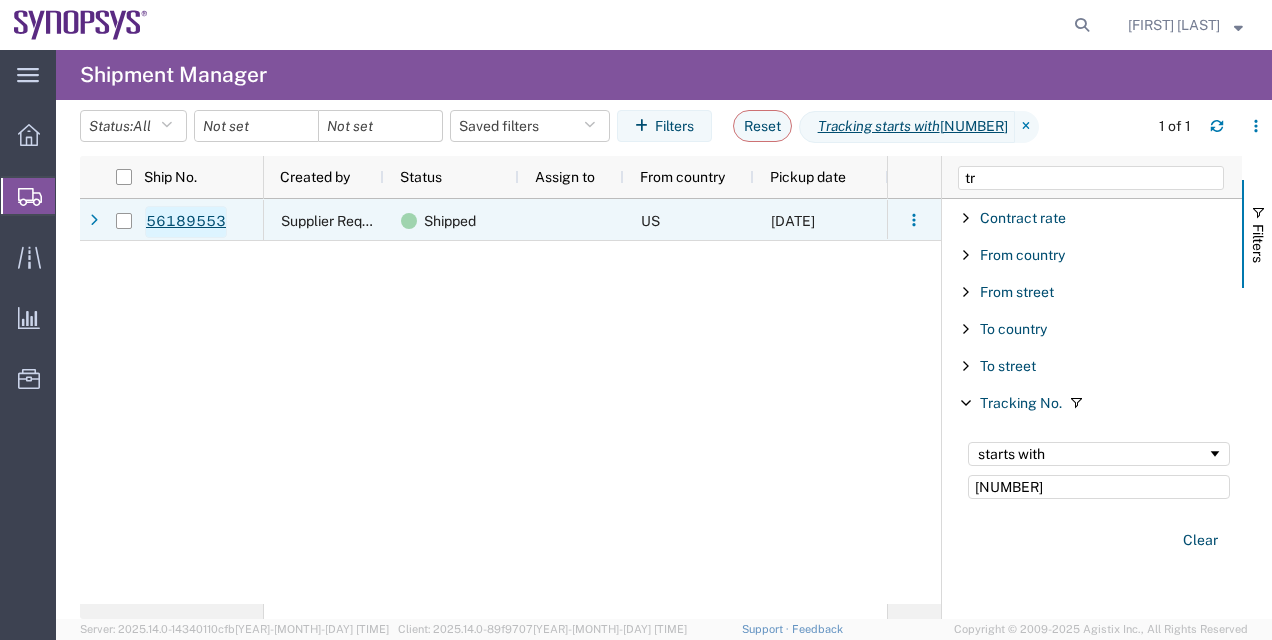 type on "[NUMBER]" 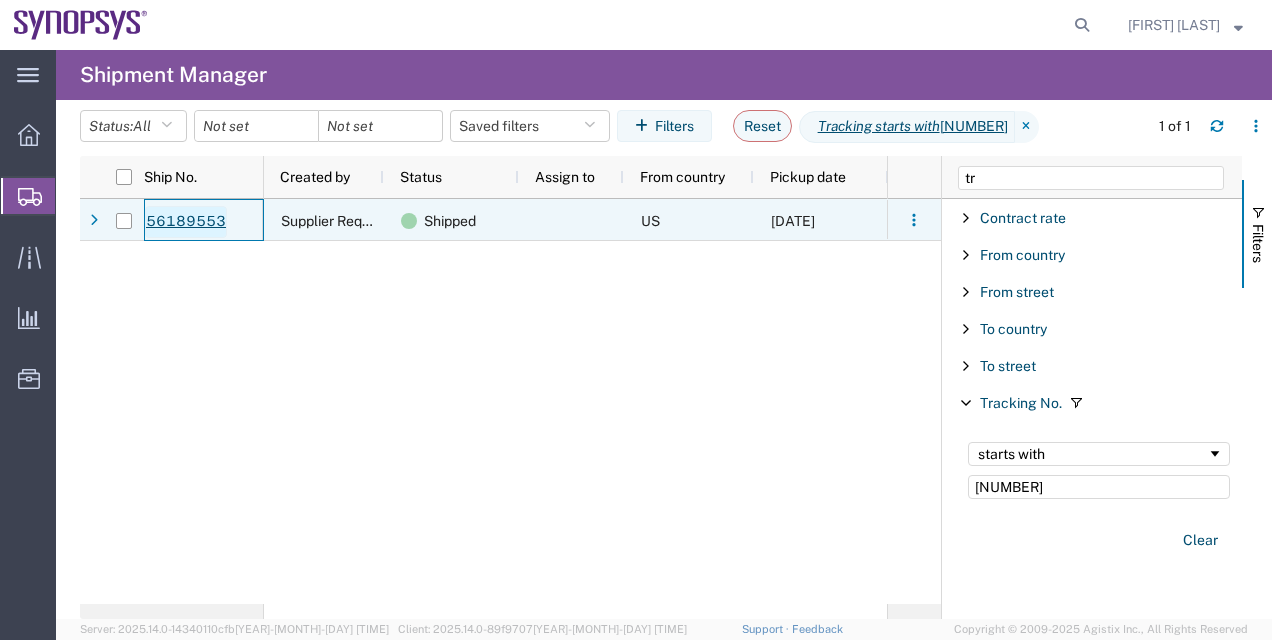 click on "56189553" 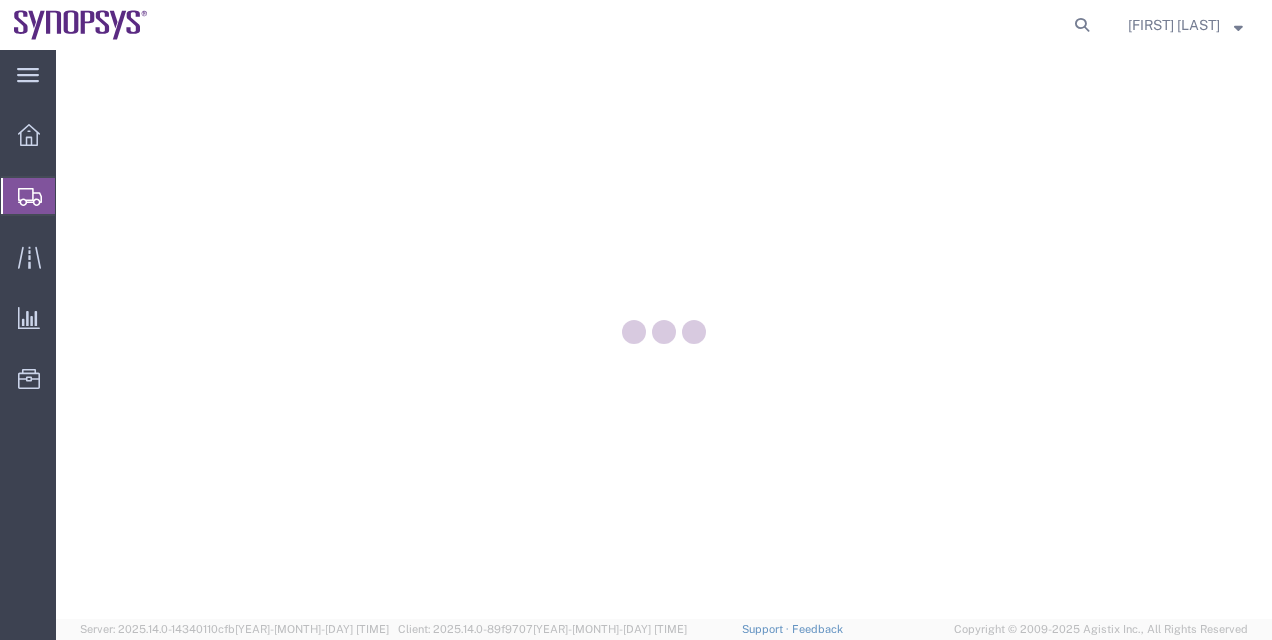 scroll, scrollTop: 0, scrollLeft: 0, axis: both 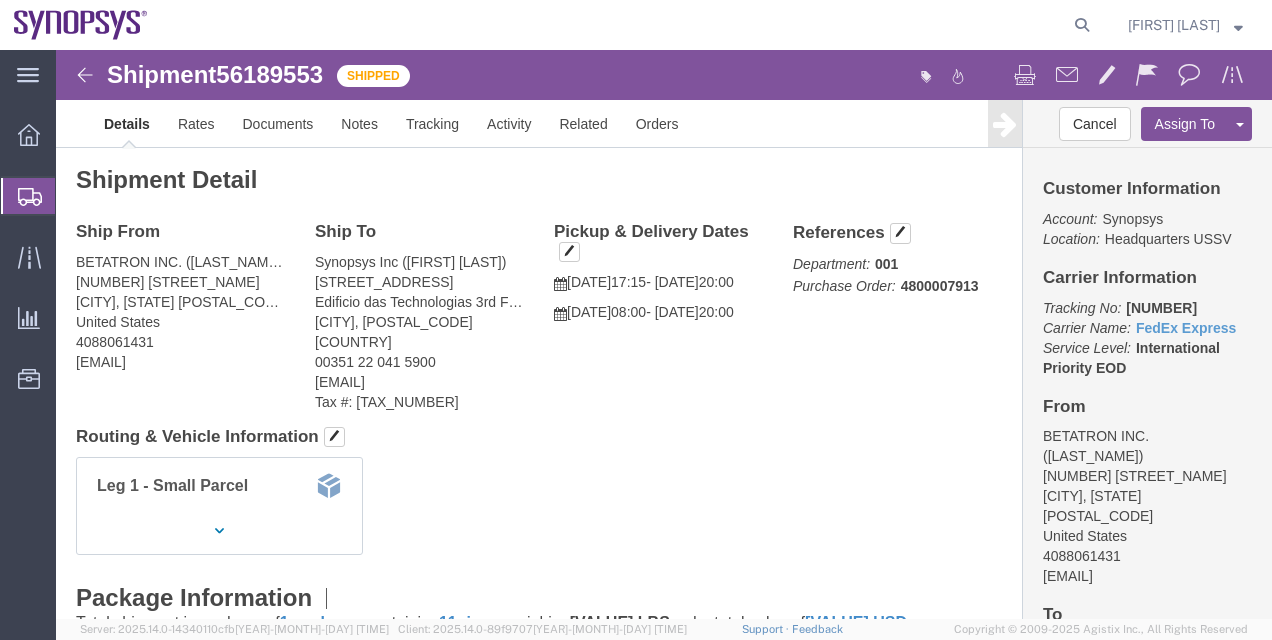 click on "56189553" 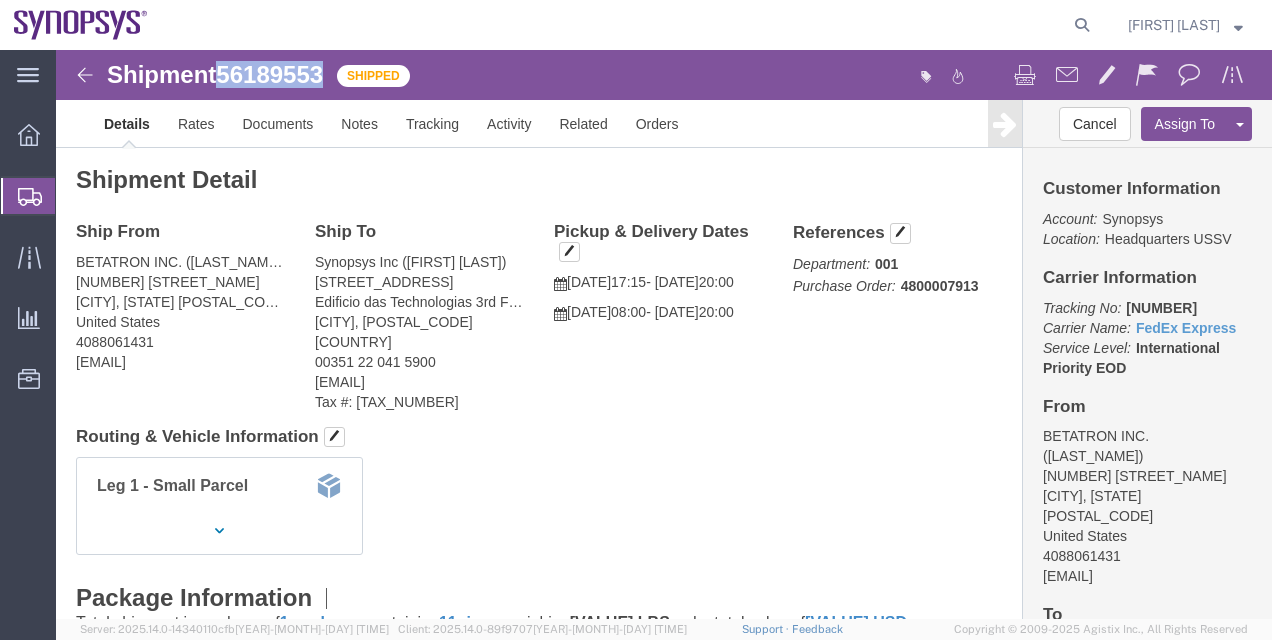 copy on "56189553" 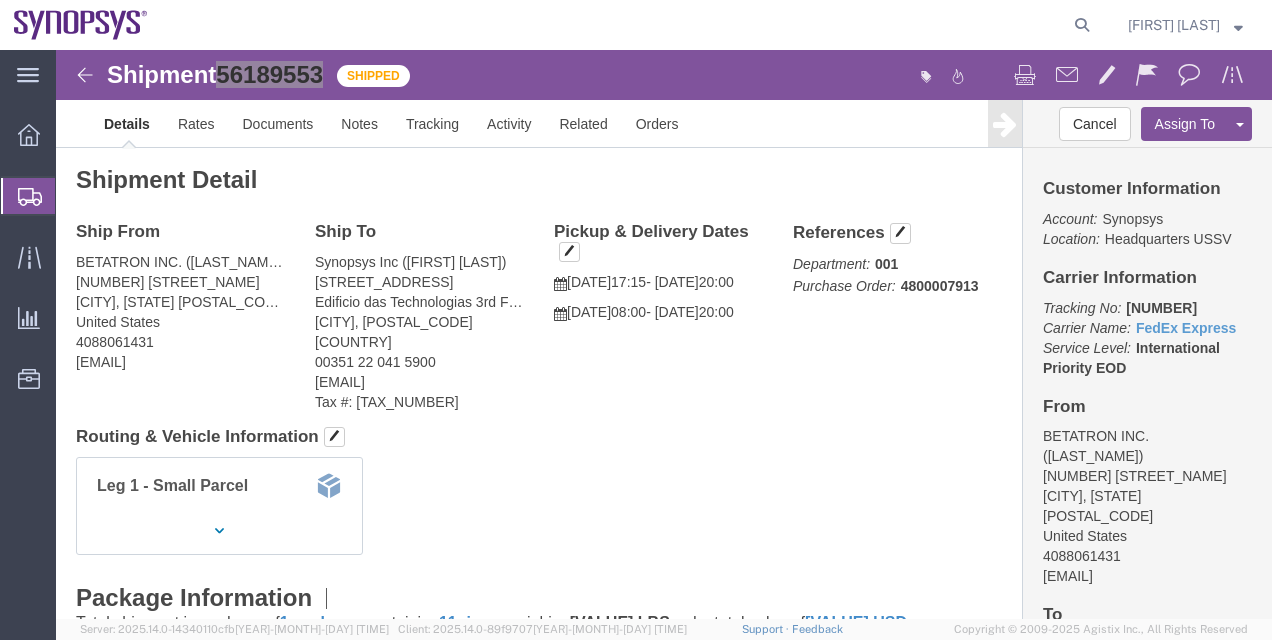 click on "Shipment Manager" 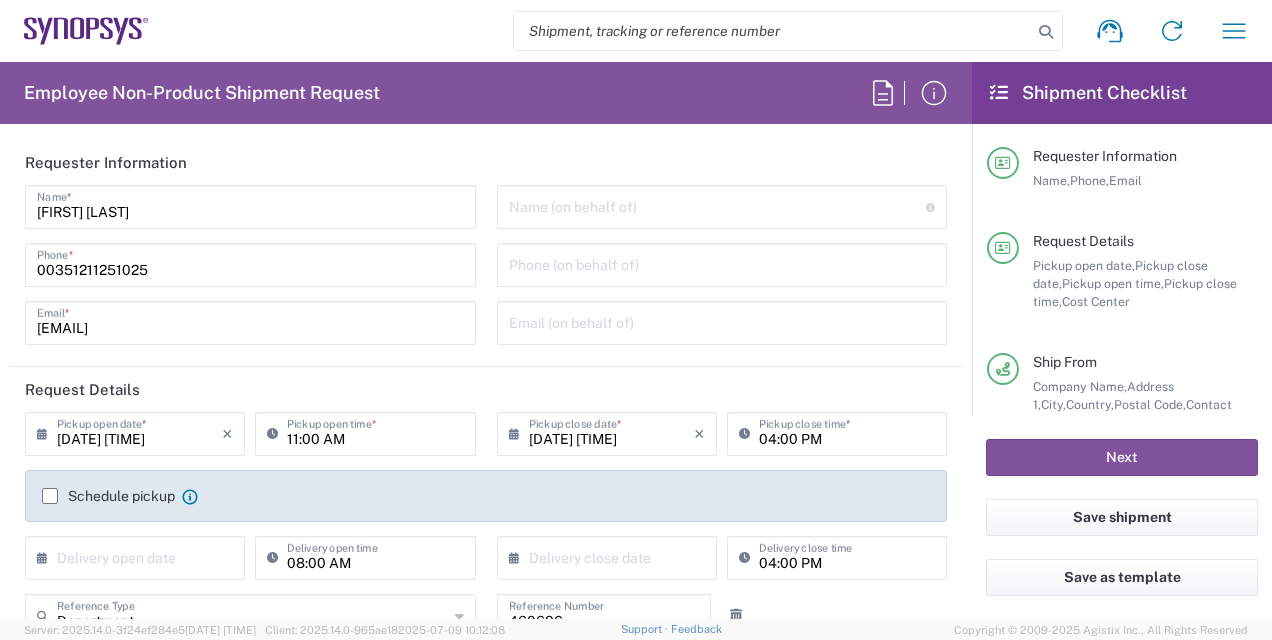 scroll, scrollTop: 0, scrollLeft: 0, axis: both 